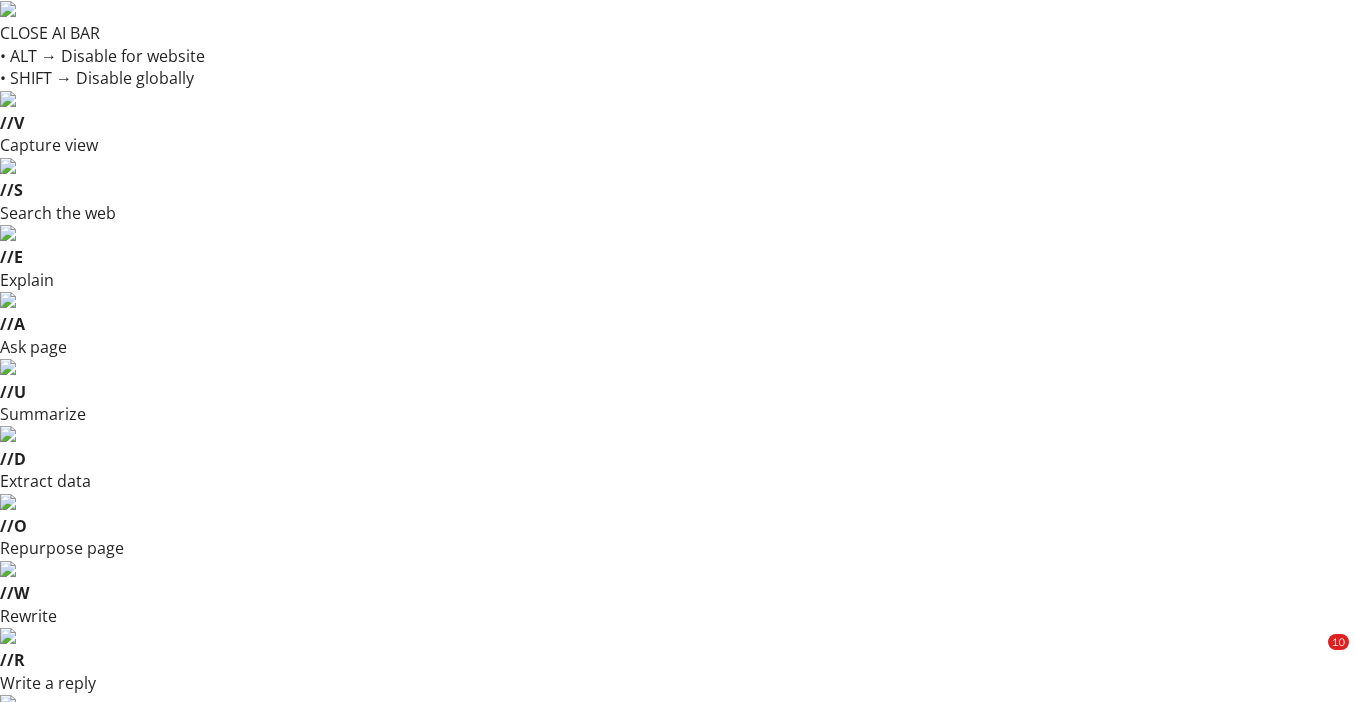 scroll, scrollTop: 206, scrollLeft: 0, axis: vertical 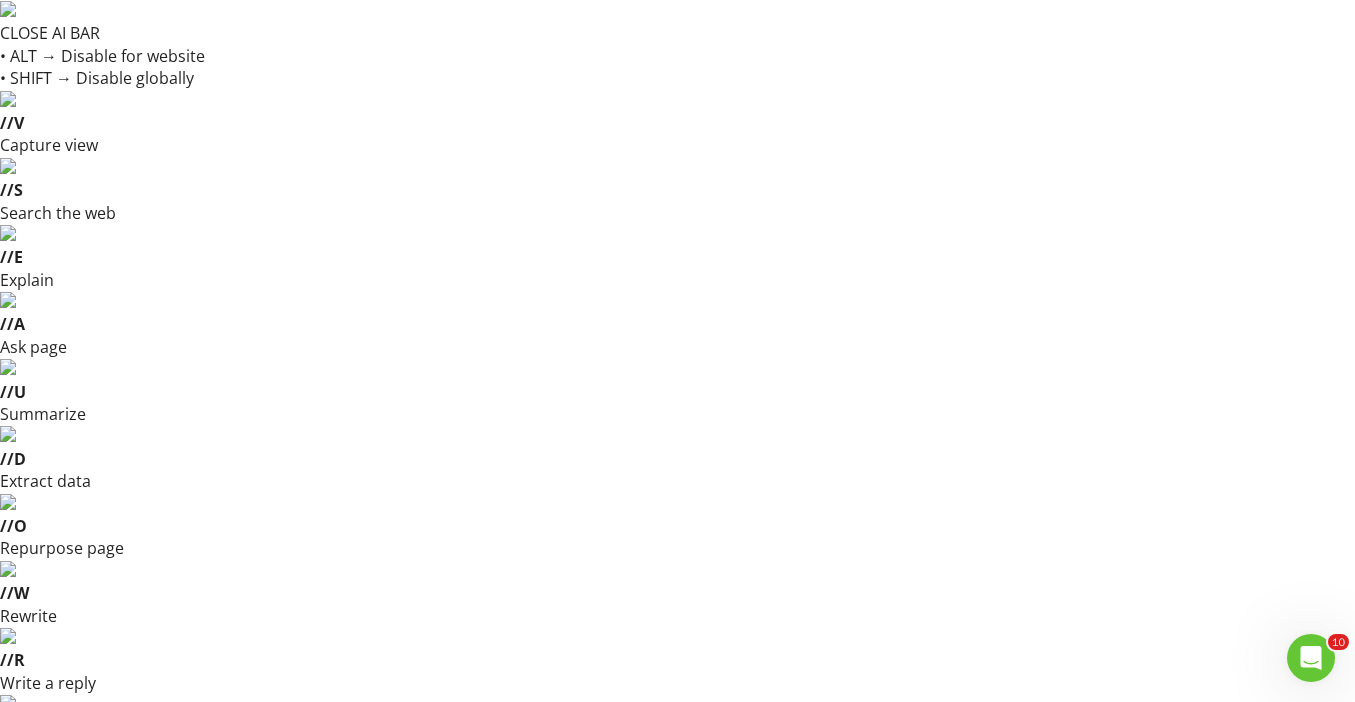 click on "Settings" at bounding box center (936, 874) 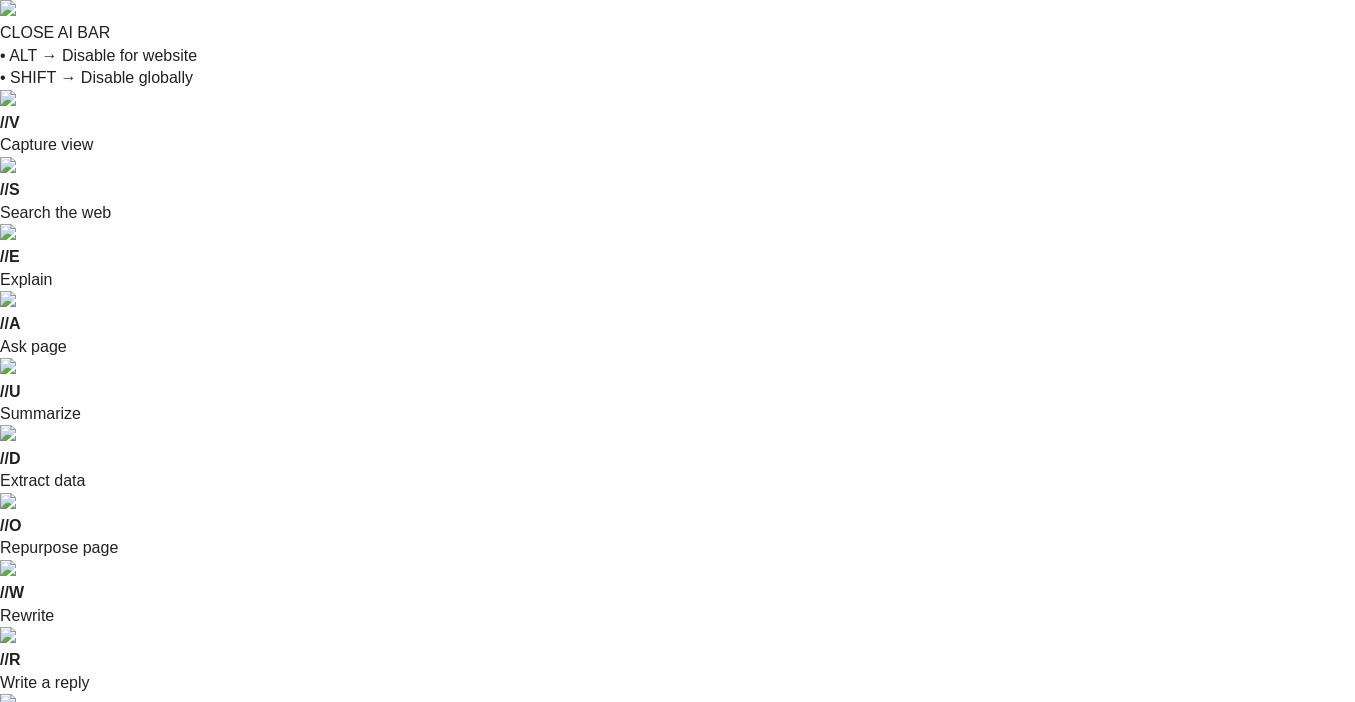 scroll, scrollTop: 0, scrollLeft: 0, axis: both 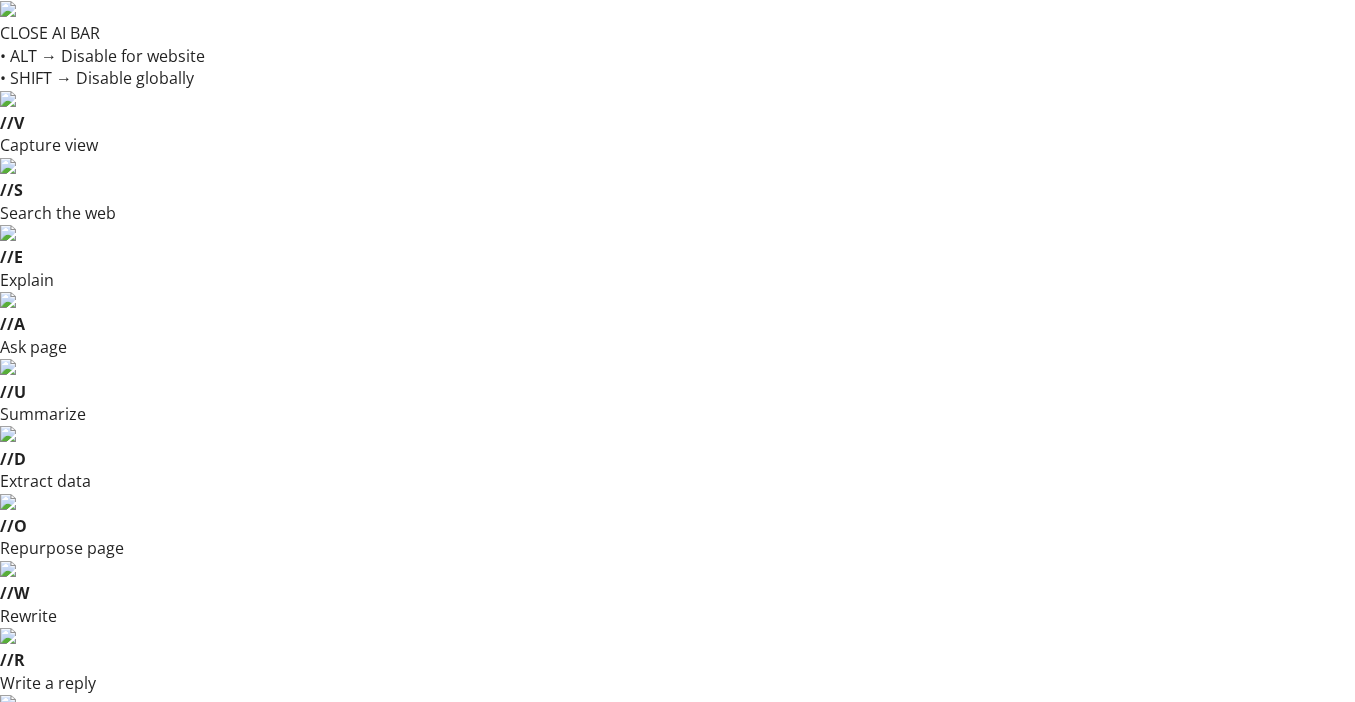 click on "Services & Fees" at bounding box center (543, 1118) 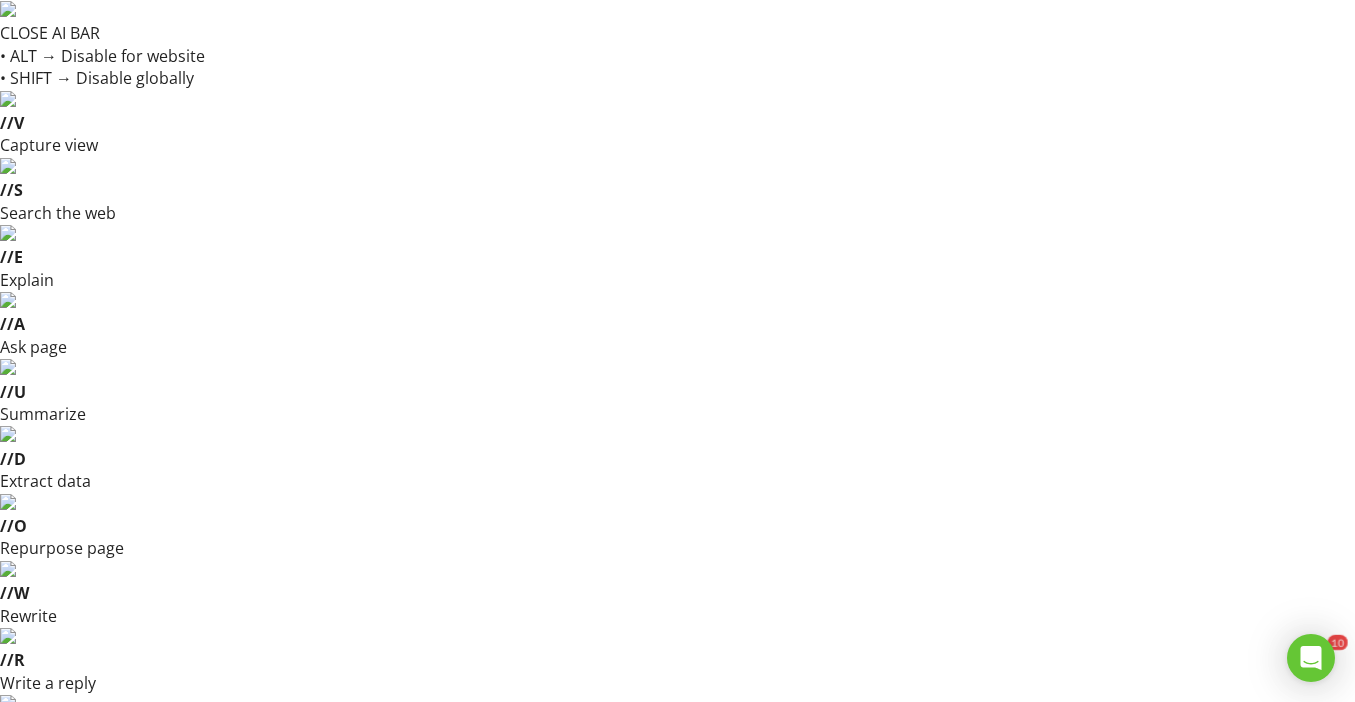 scroll, scrollTop: 0, scrollLeft: 0, axis: both 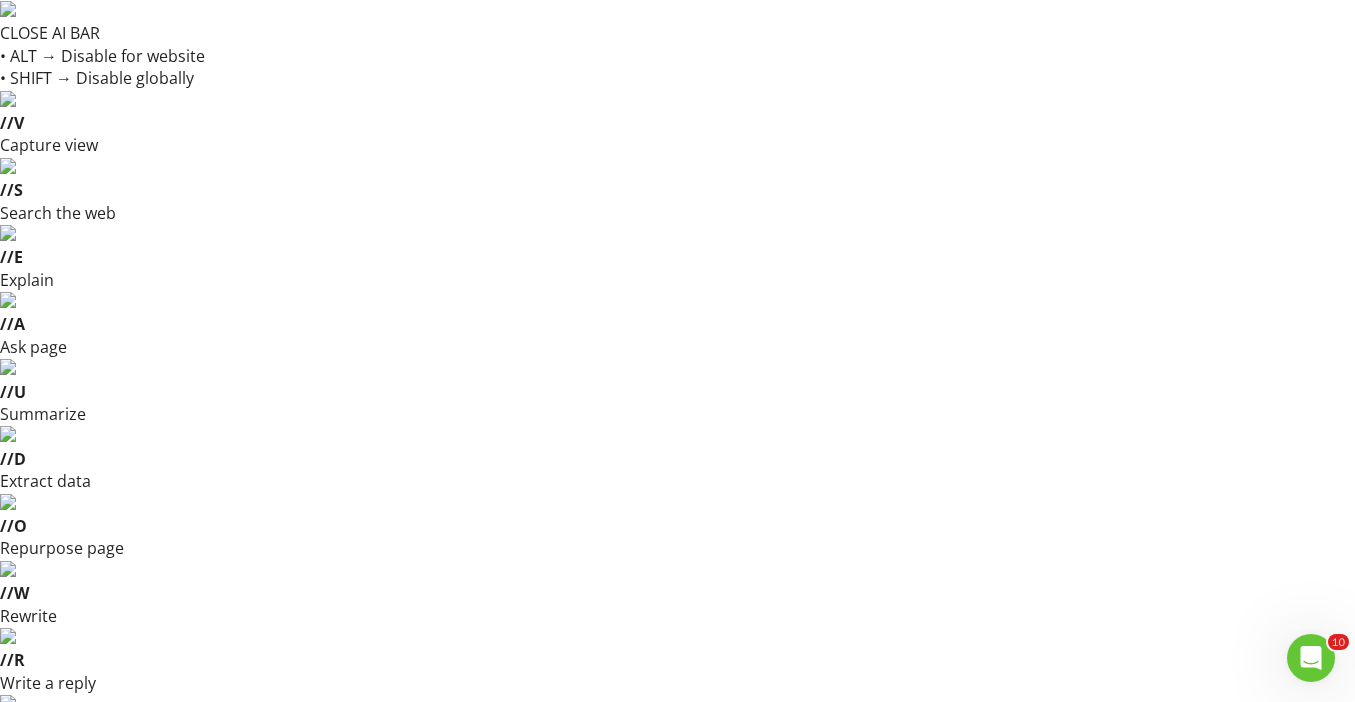 click on "General Home Inspection" at bounding box center [678, 1030] 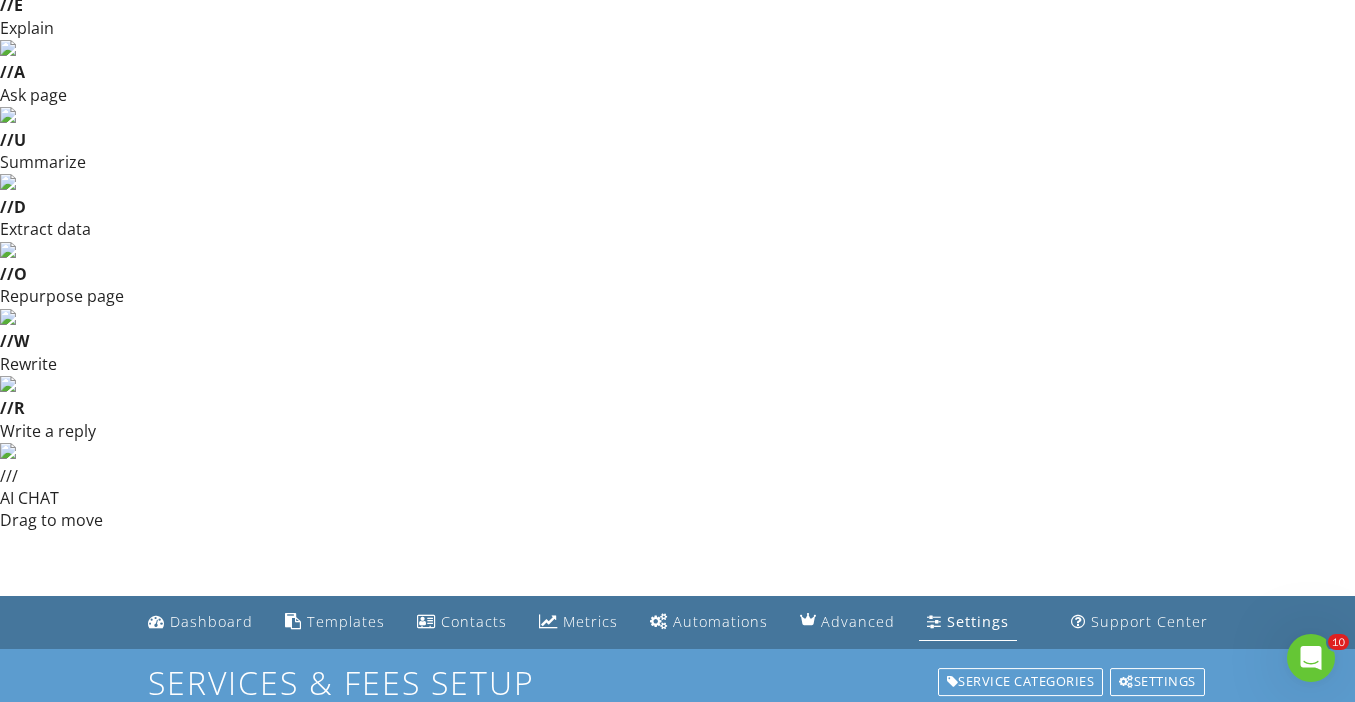 scroll, scrollTop: 251, scrollLeft: 0, axis: vertical 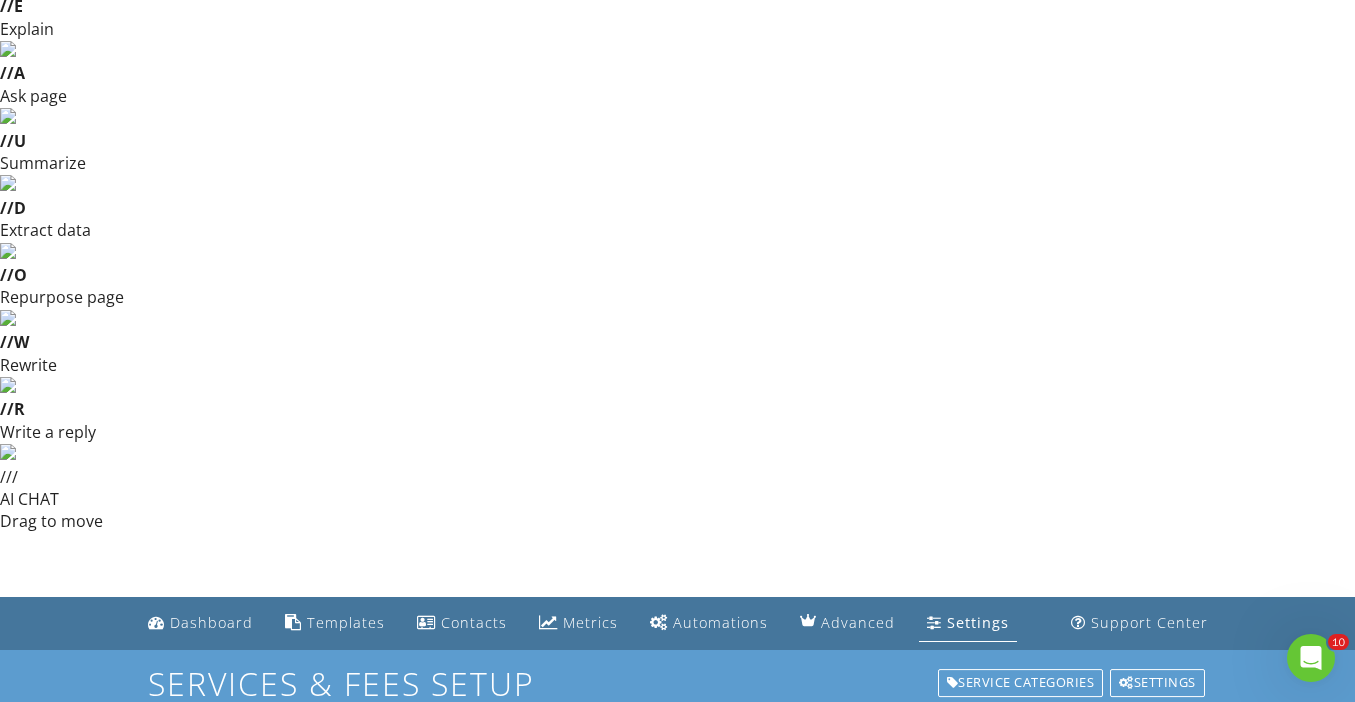 click on "Modifiers
Add additional fees & hours to your service when the
property matches certain criteria like square footage or age." at bounding box center [670, 1192] 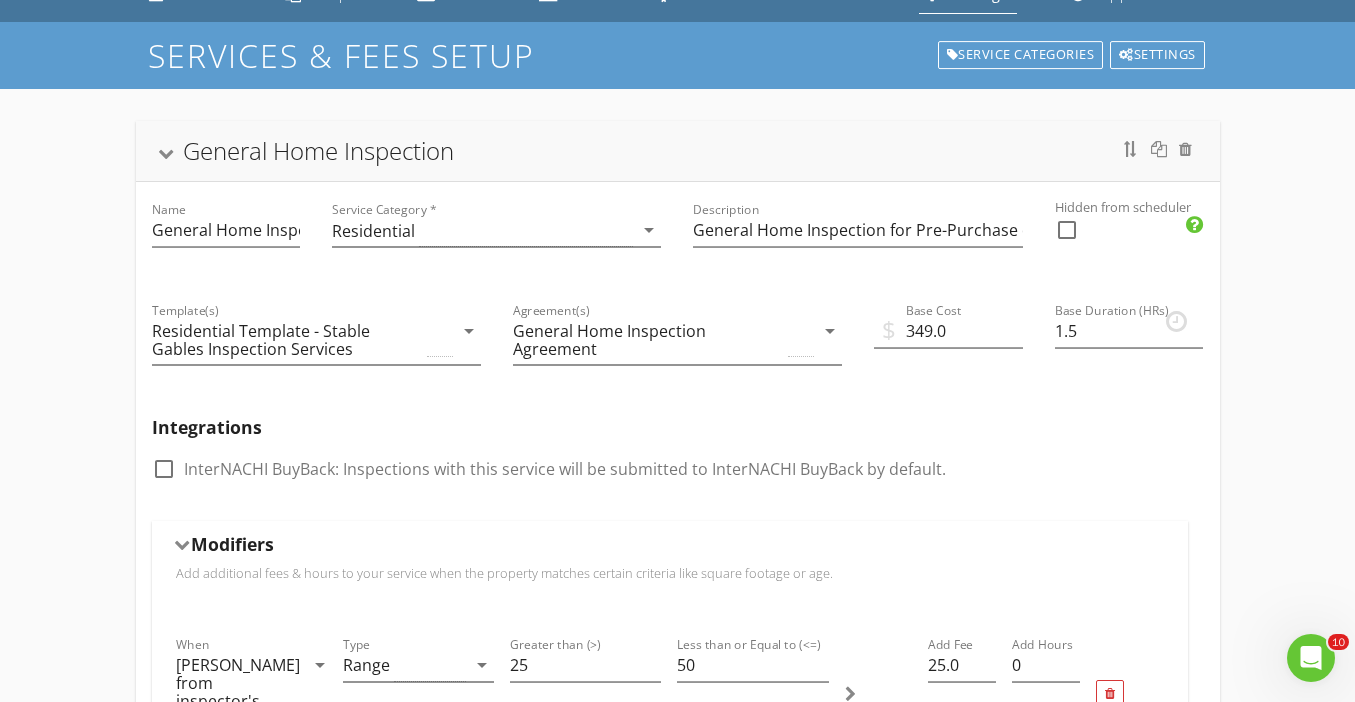 scroll, scrollTop: 889, scrollLeft: 0, axis: vertical 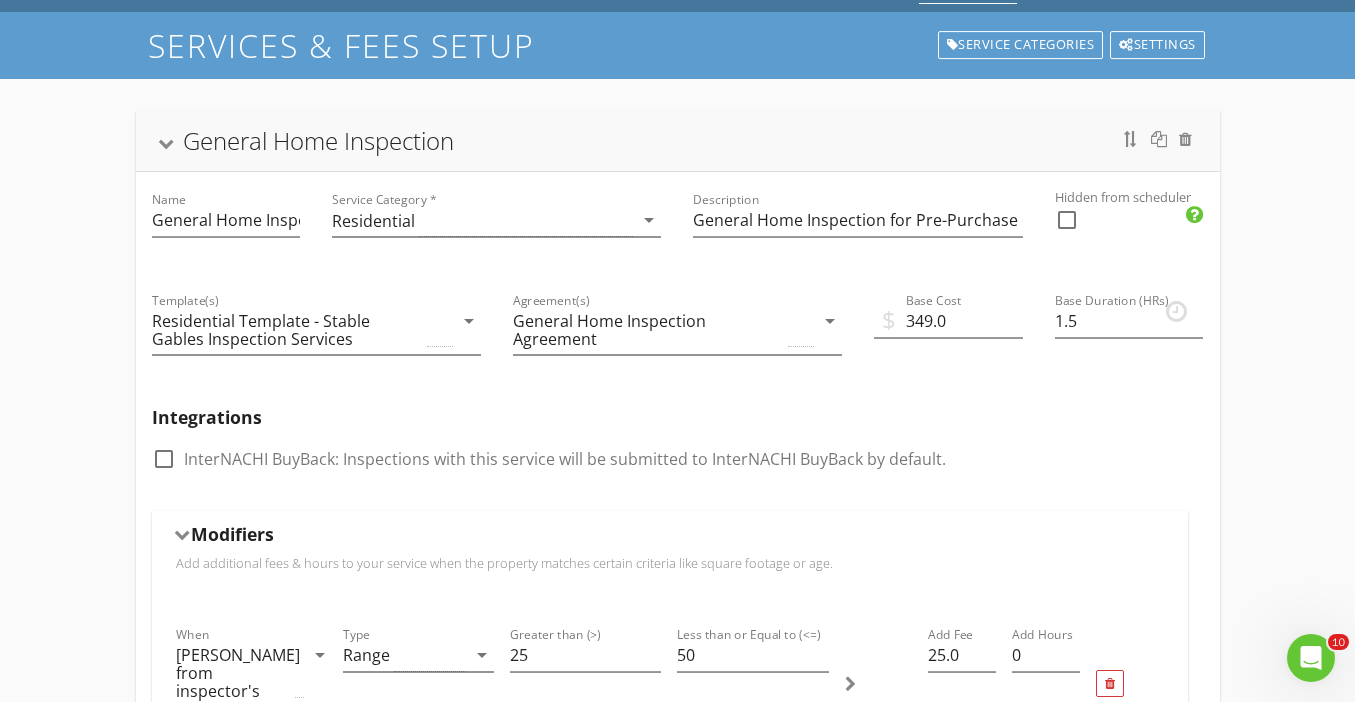 click on "Modifiers" at bounding box center (670, 1350) 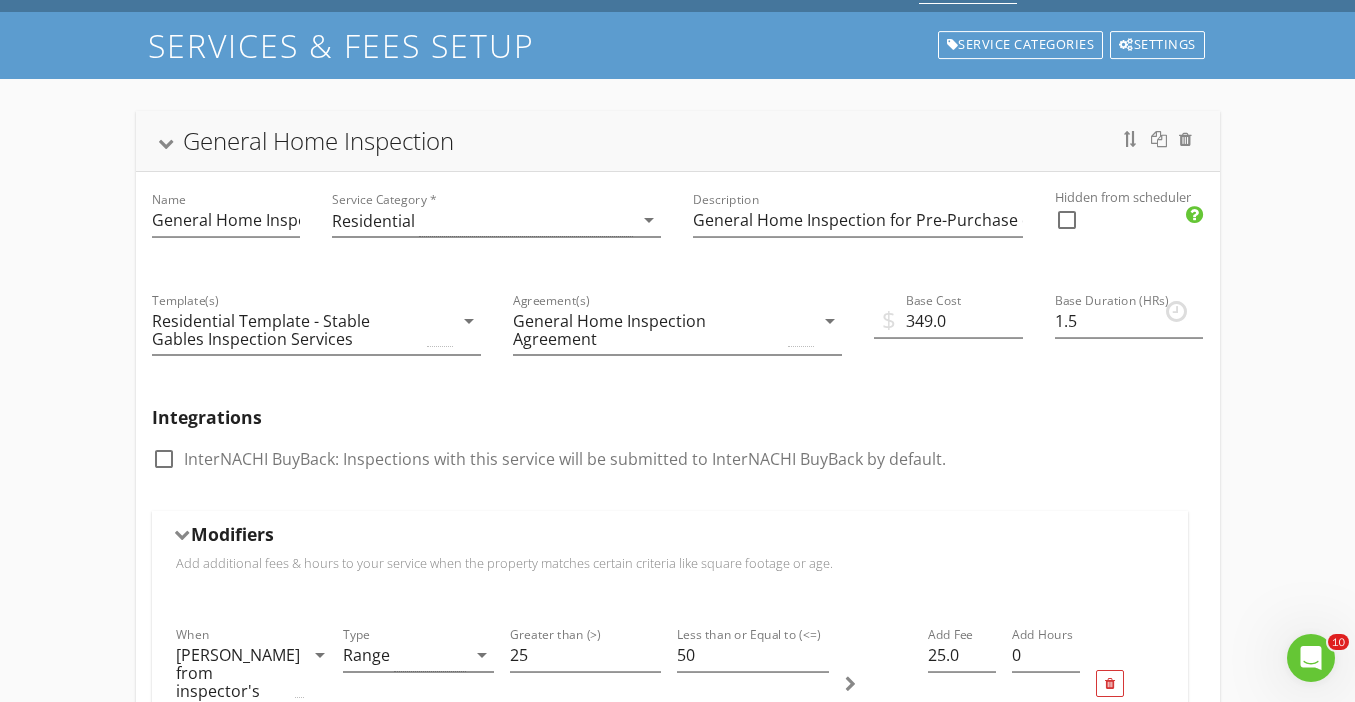 click on "0" at bounding box center [585, 1356] 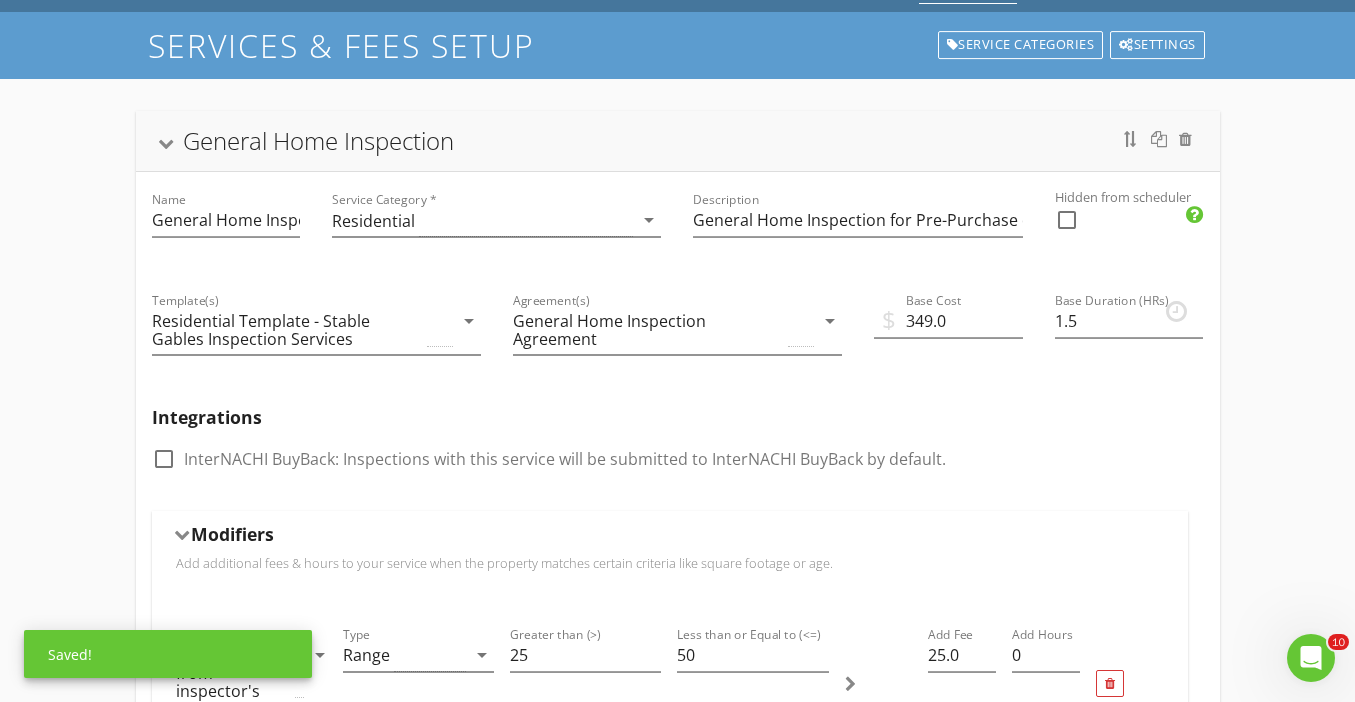 type on "330" 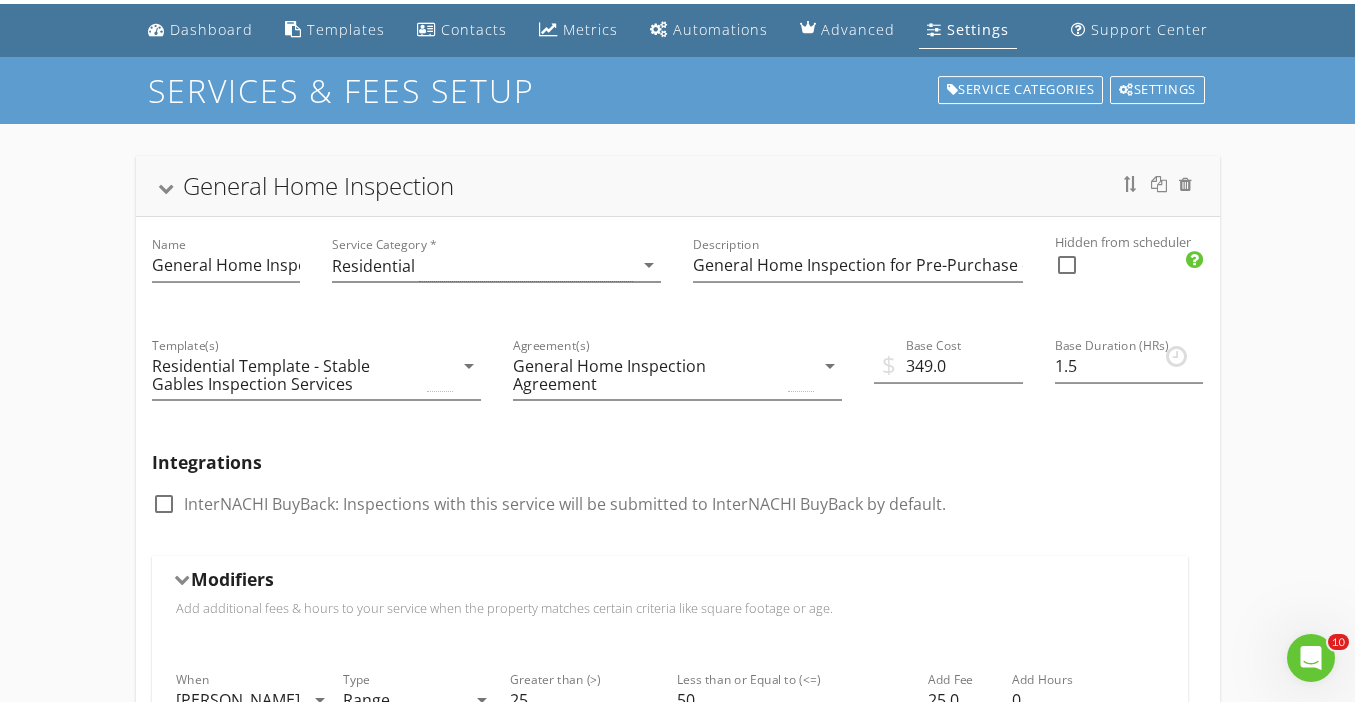 scroll, scrollTop: 842, scrollLeft: 0, axis: vertical 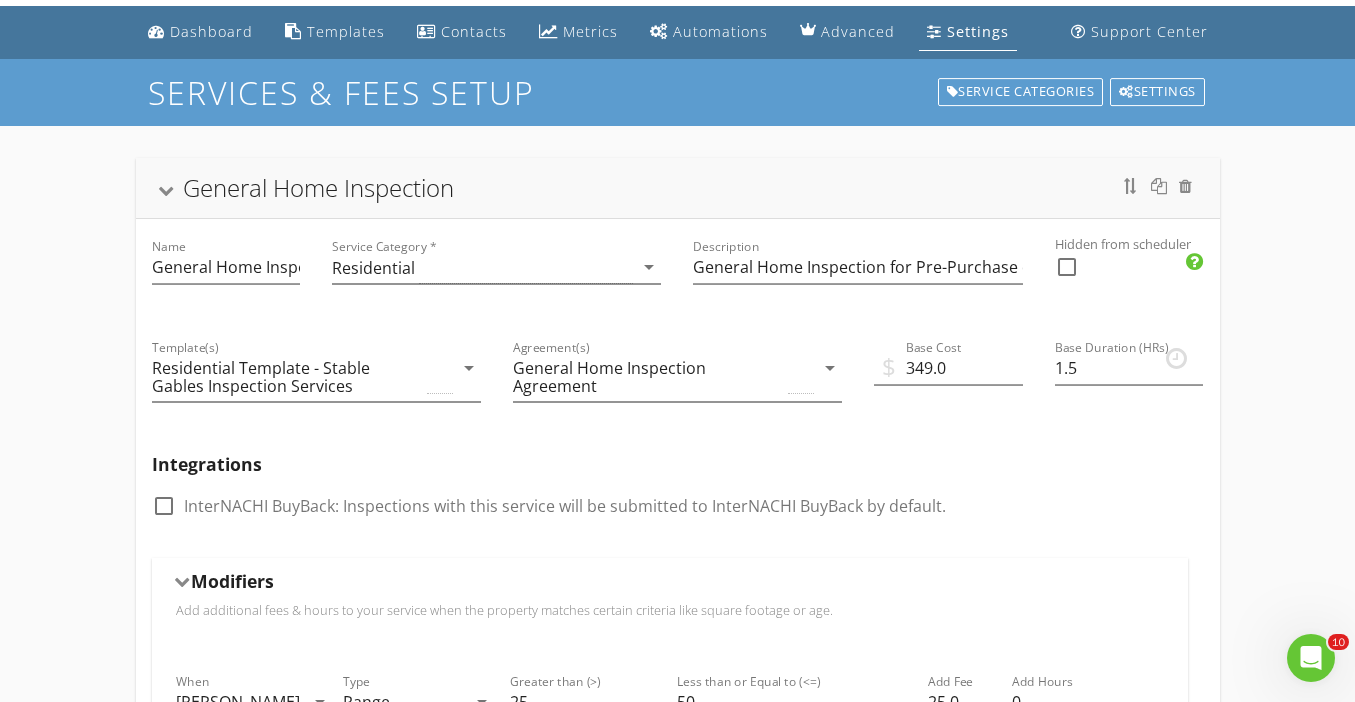 click on "329.99" at bounding box center (962, 1403) 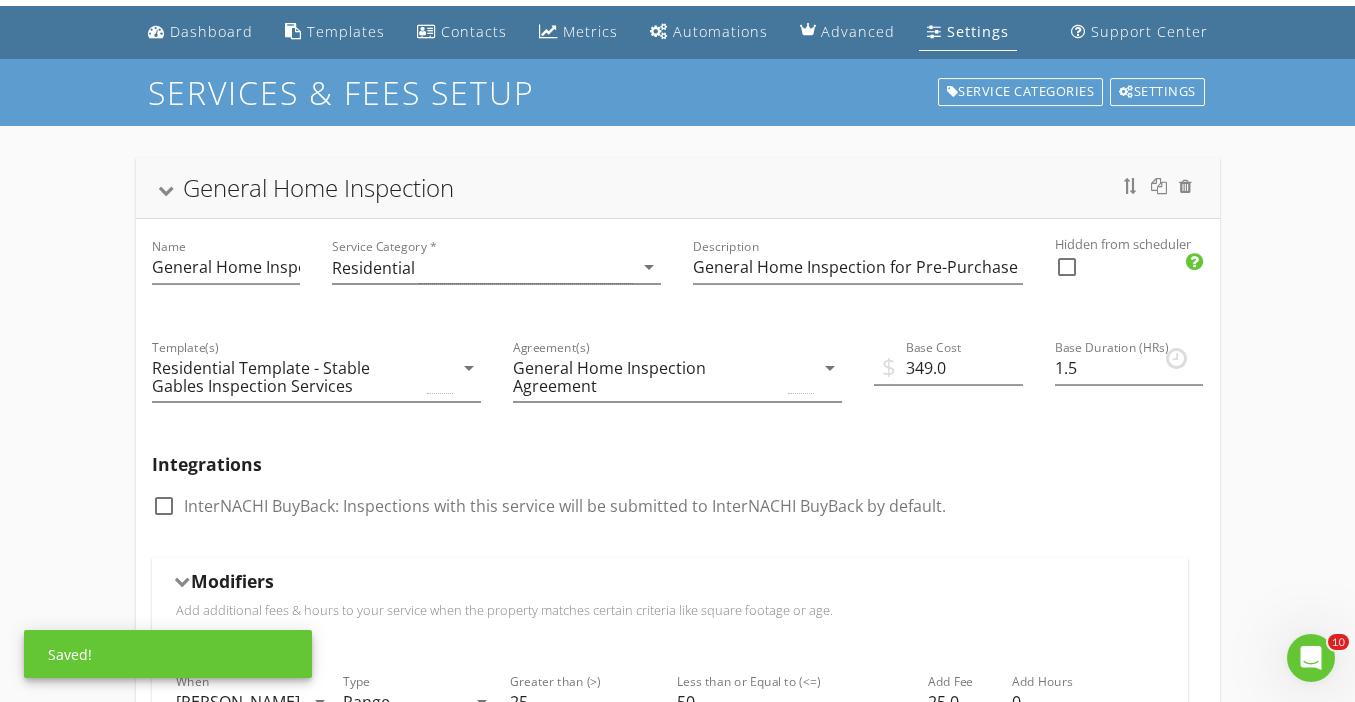 click on "329.98" at bounding box center (962, 1403) 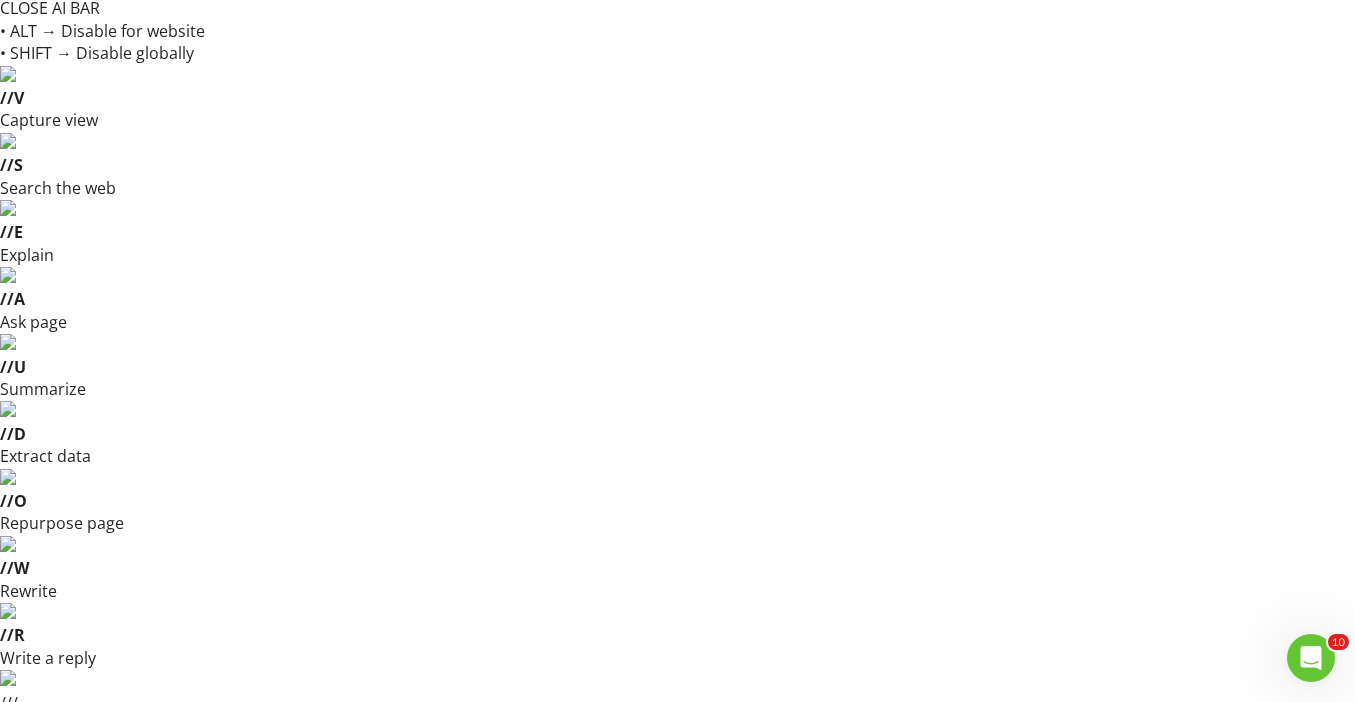 scroll, scrollTop: 0, scrollLeft: 0, axis: both 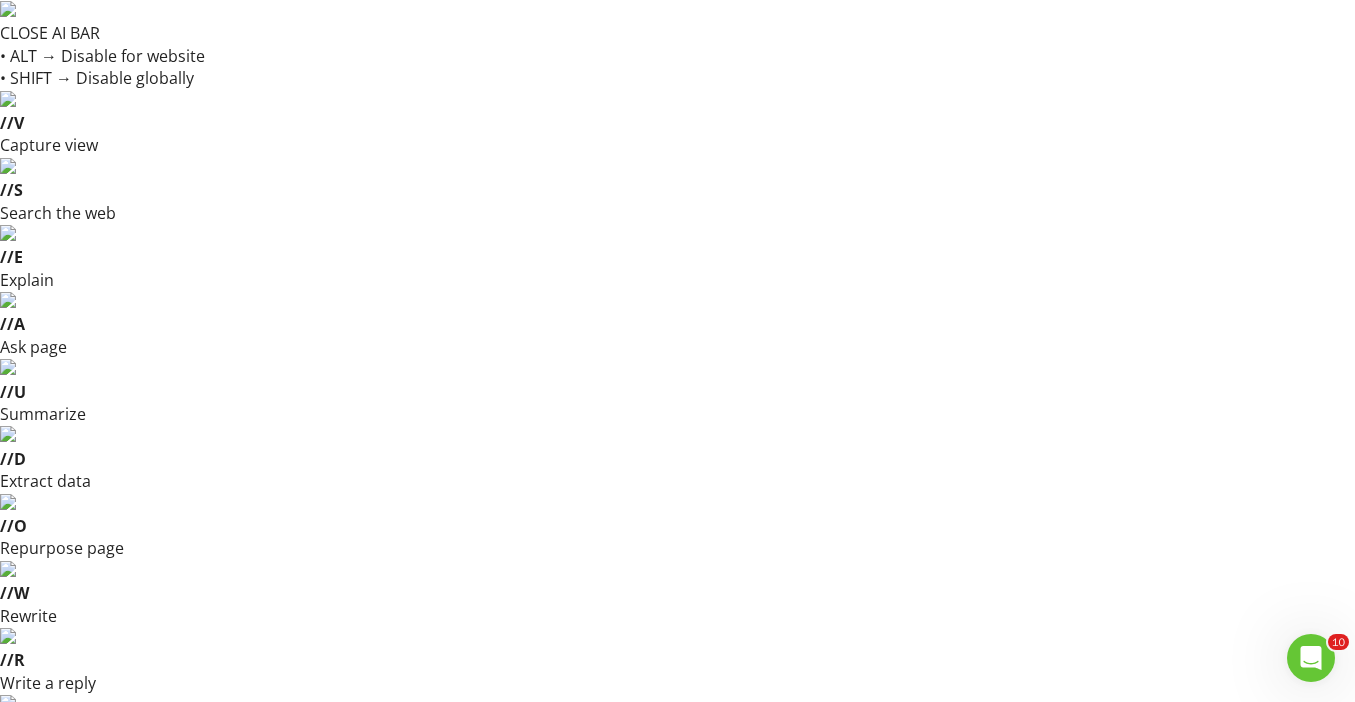 click on "Dashboard" at bounding box center [211, 873] 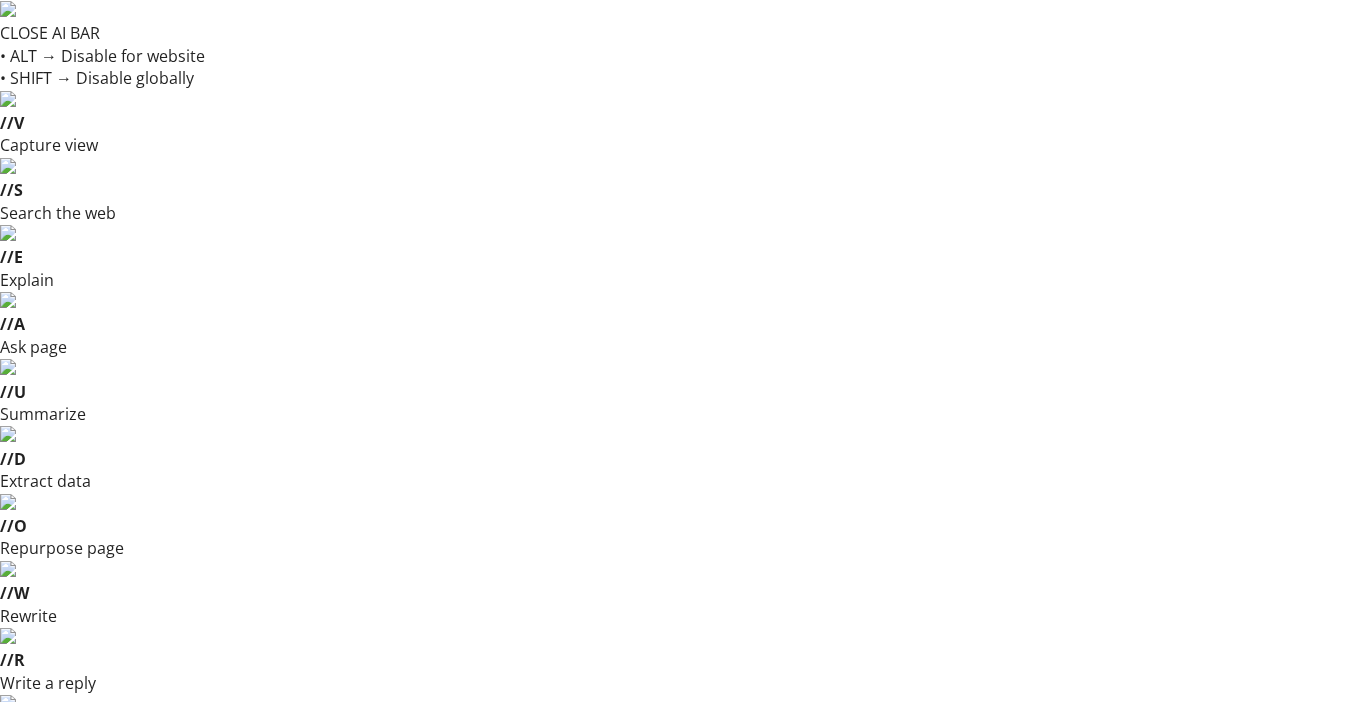 scroll, scrollTop: 0, scrollLeft: 0, axis: both 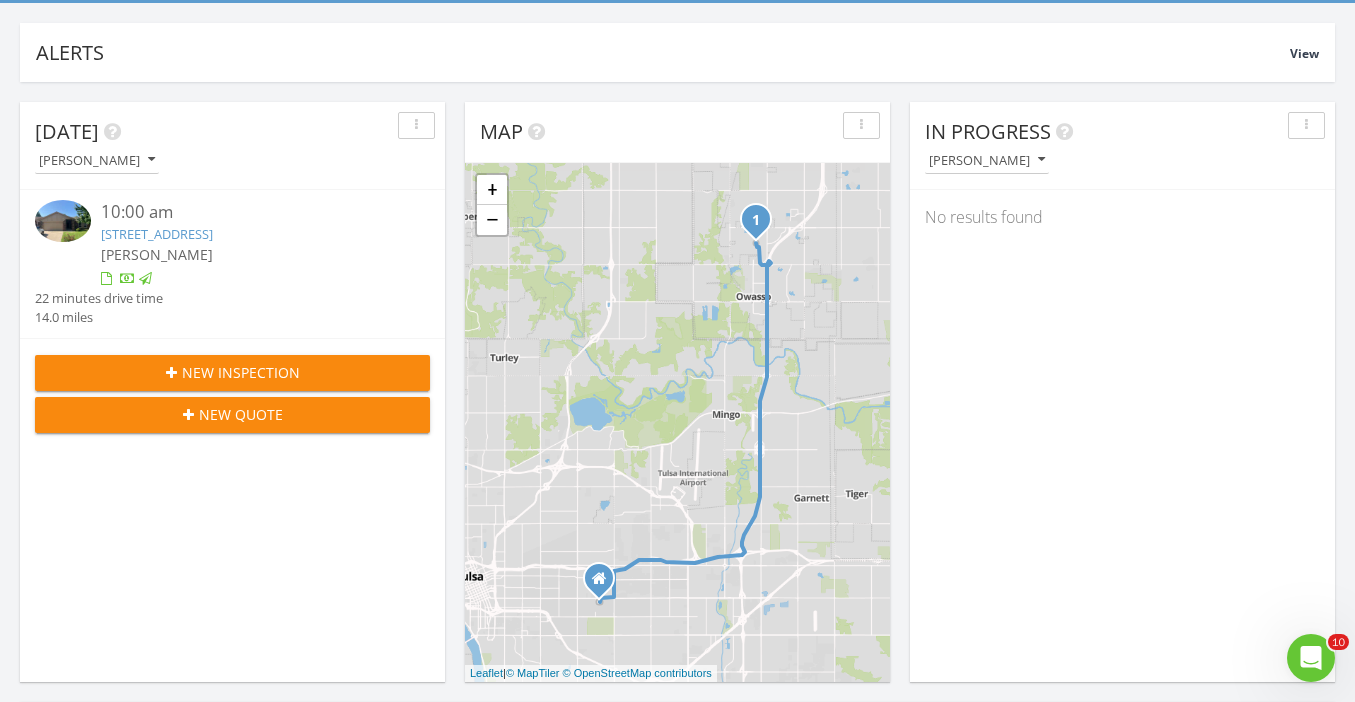 click on "15" at bounding box center [494, 1332] 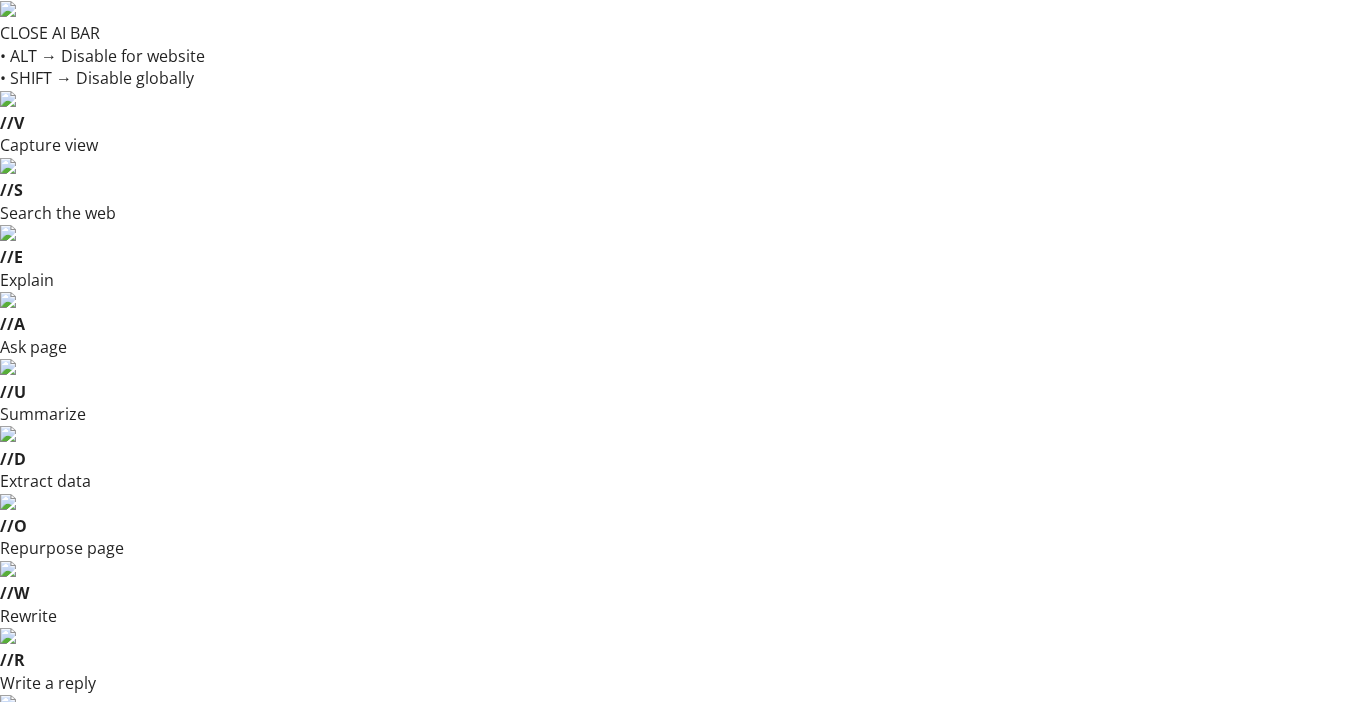 scroll, scrollTop: 0, scrollLeft: 0, axis: both 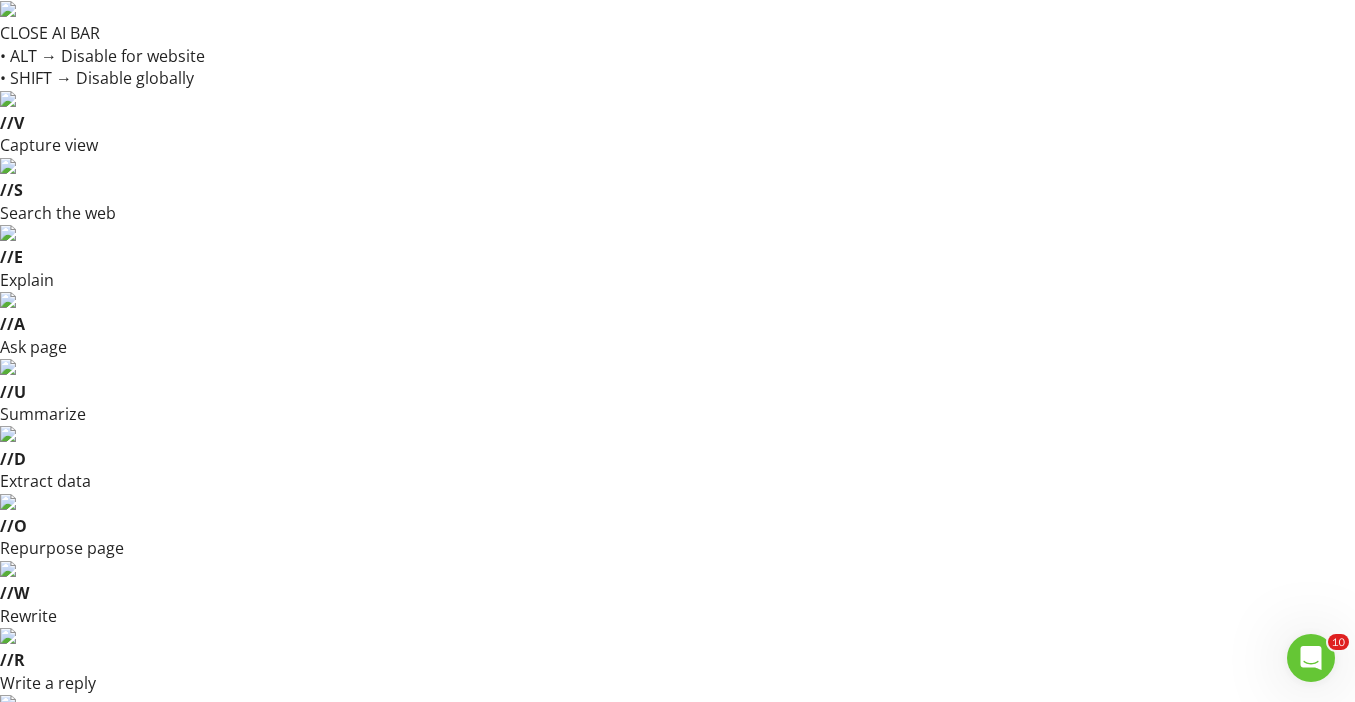 click on "[DATE] 8:00 AM" at bounding box center [294, 1237] 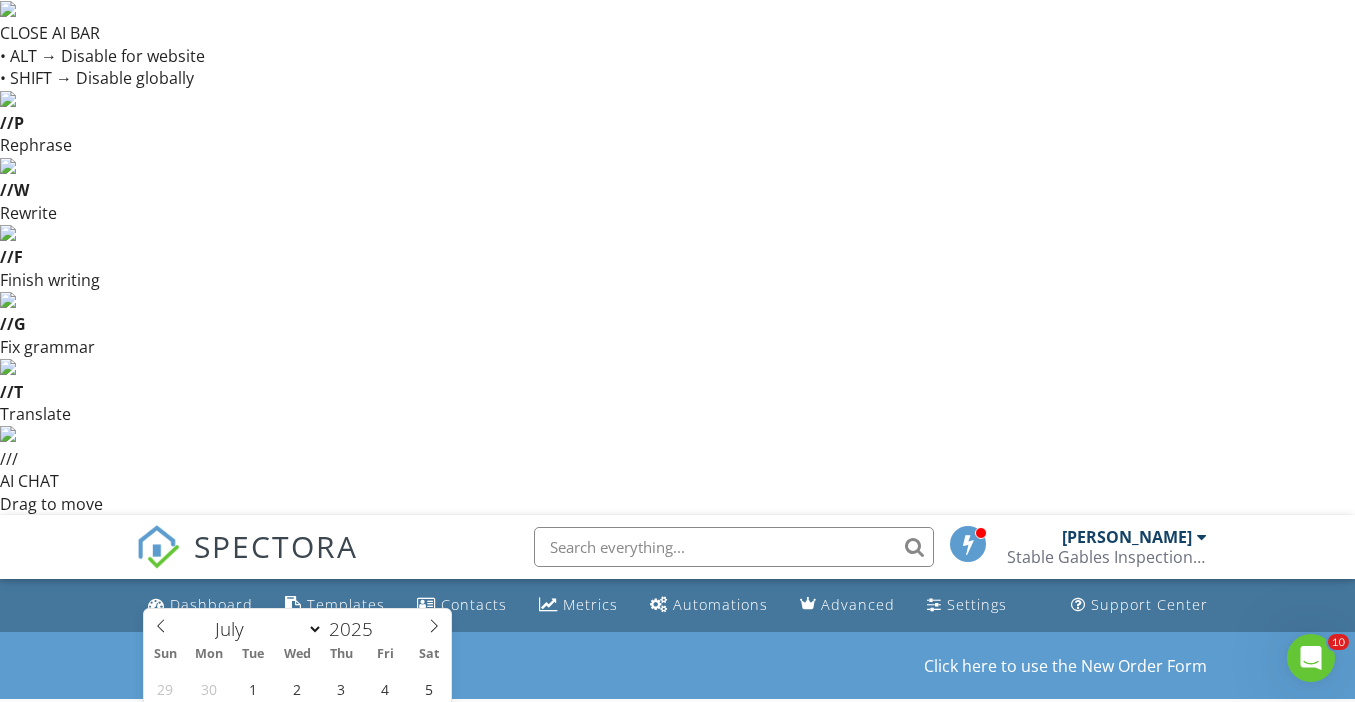 type on "09" 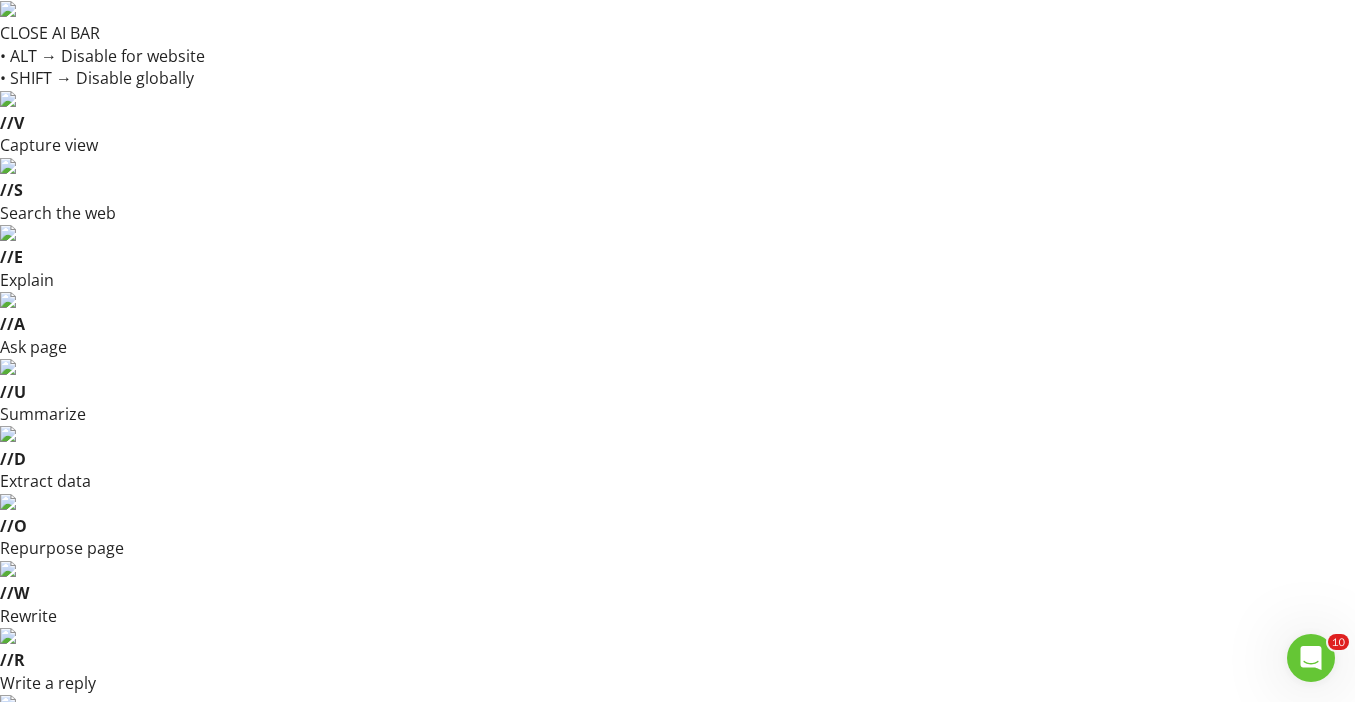 type on "10" 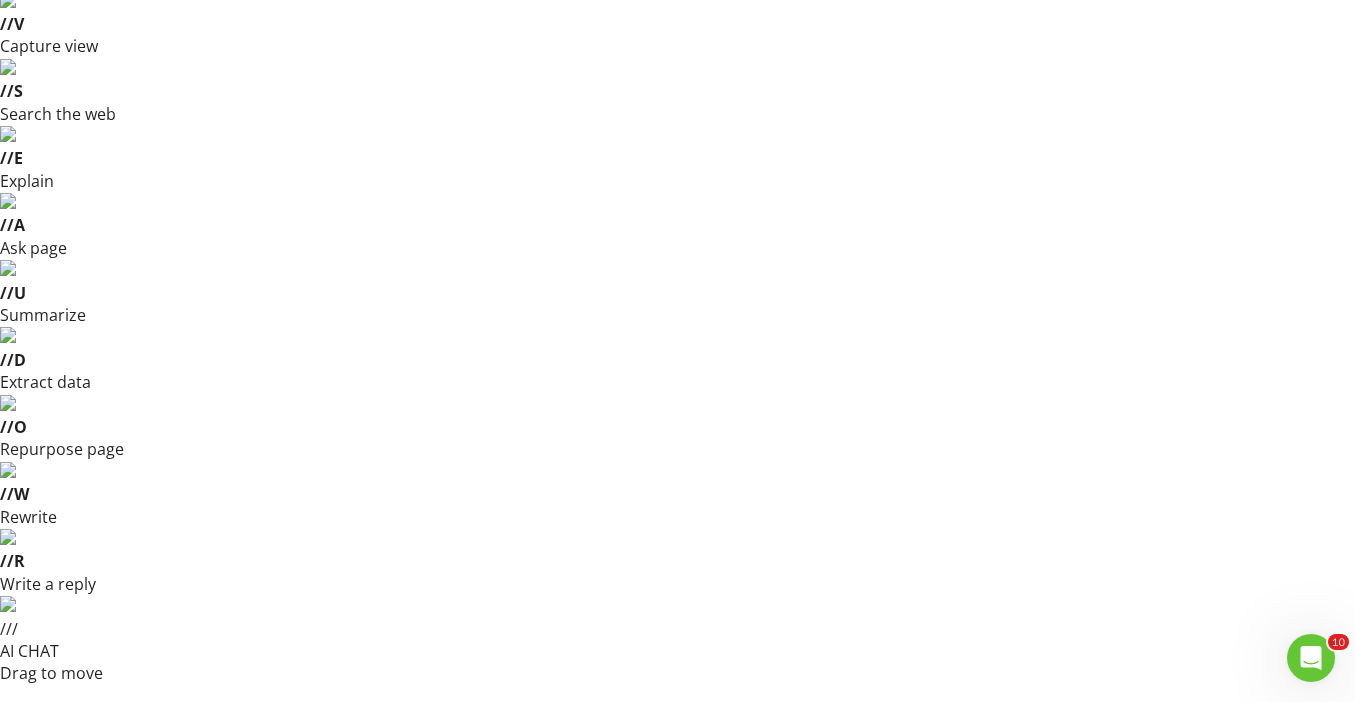 scroll, scrollTop: 117, scrollLeft: 0, axis: vertical 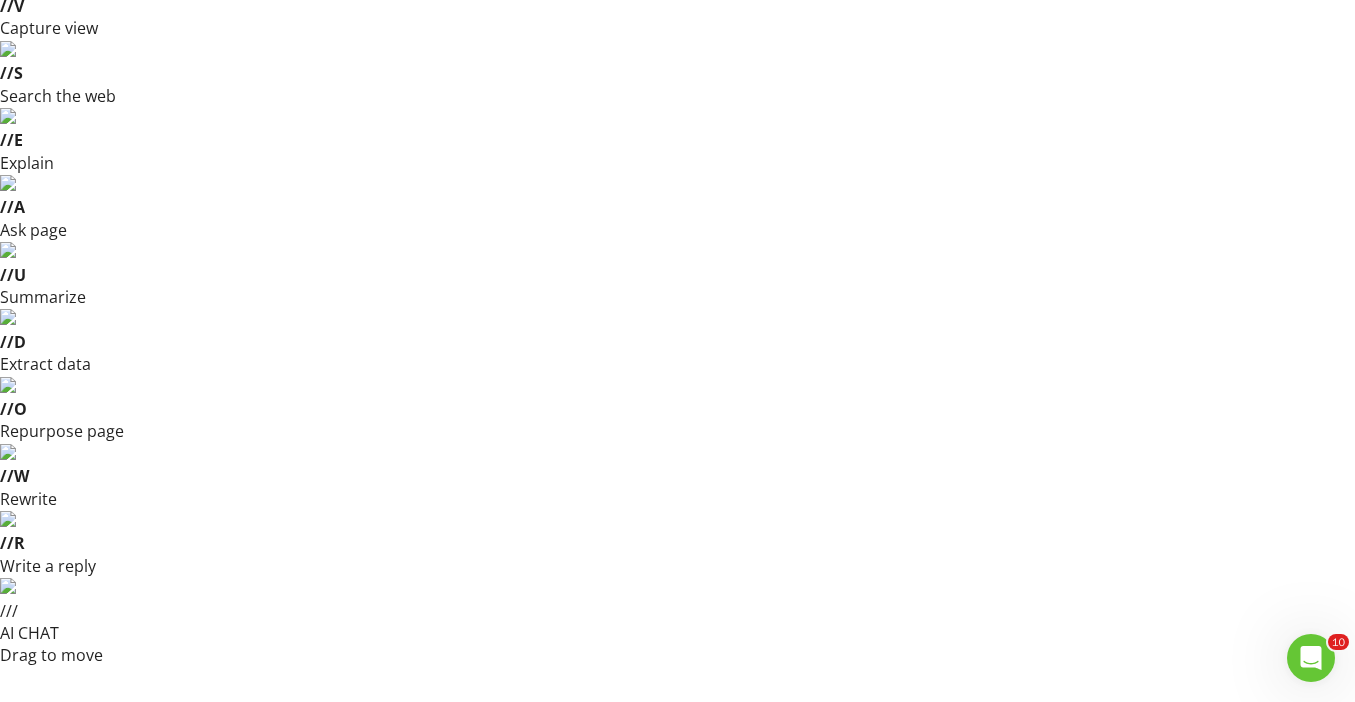 type on "11637 West 86 Street South, Sapulpa, OK, USA" 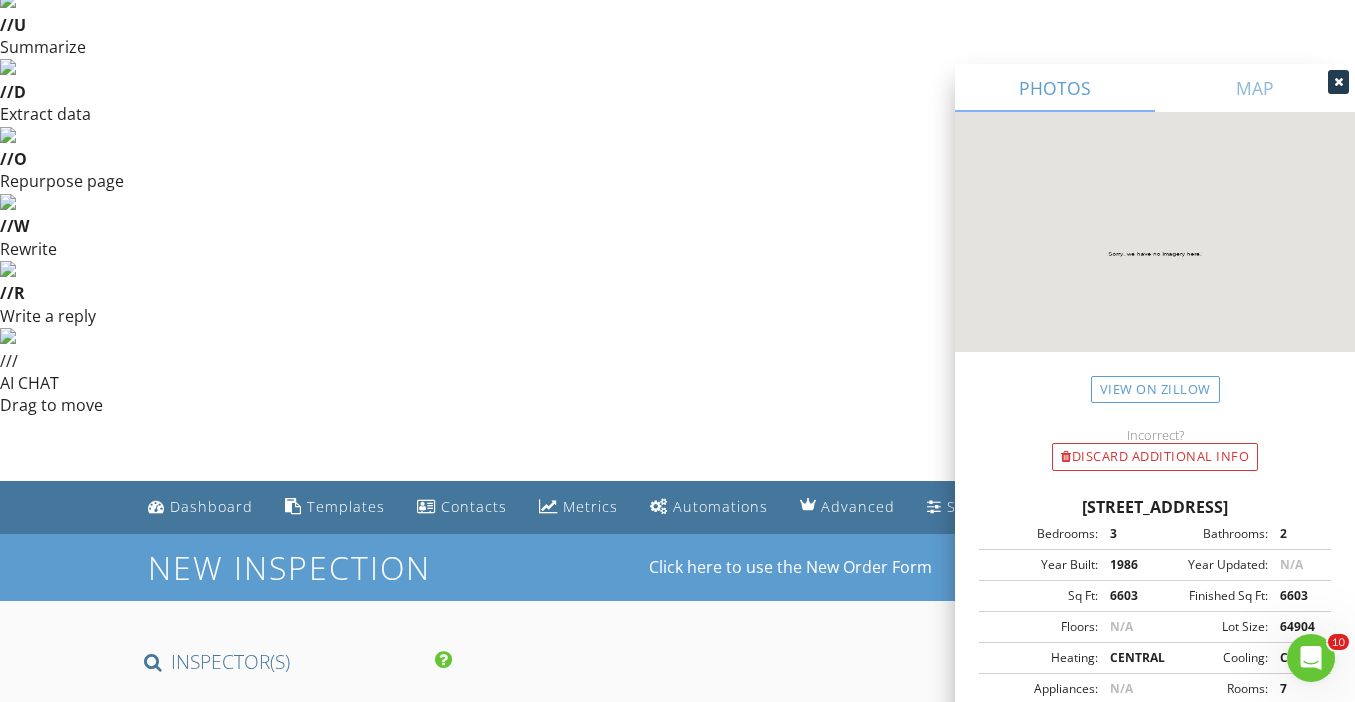 scroll, scrollTop: 406, scrollLeft: 0, axis: vertical 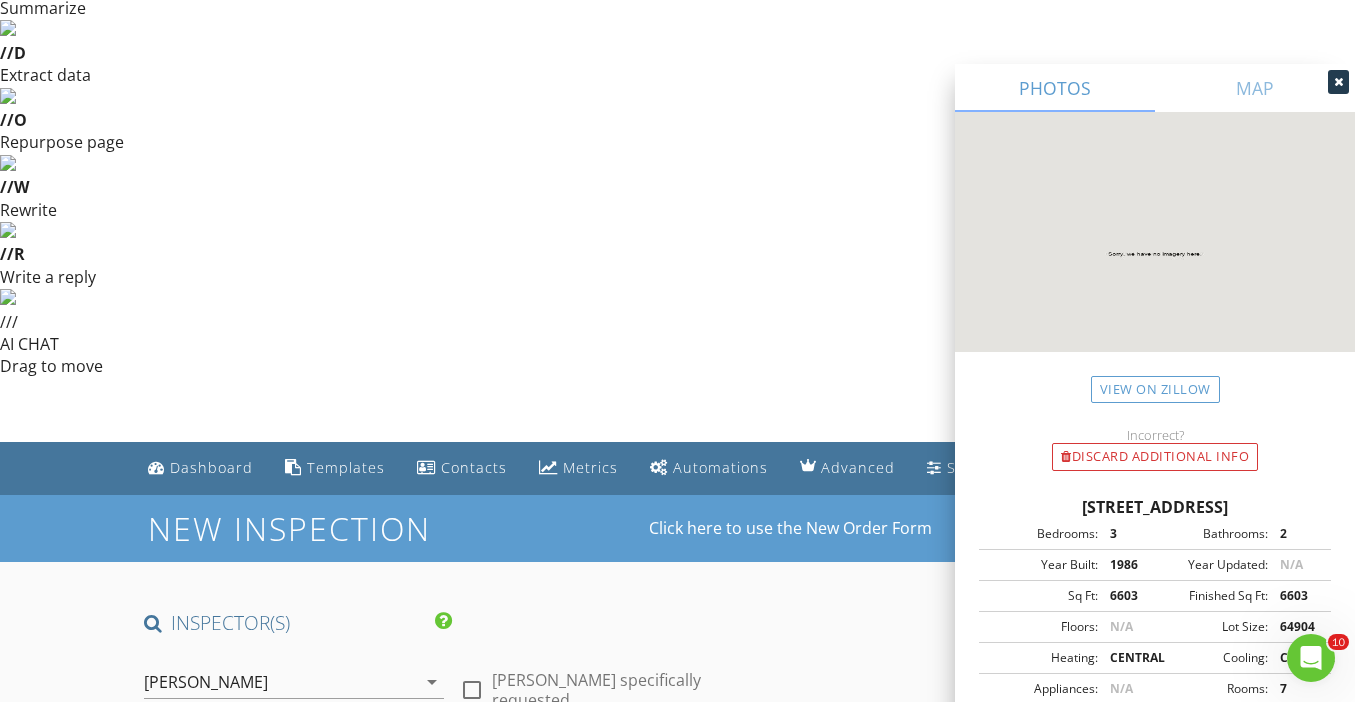 click on "arrow_drop_down" at bounding box center [748, 1184] 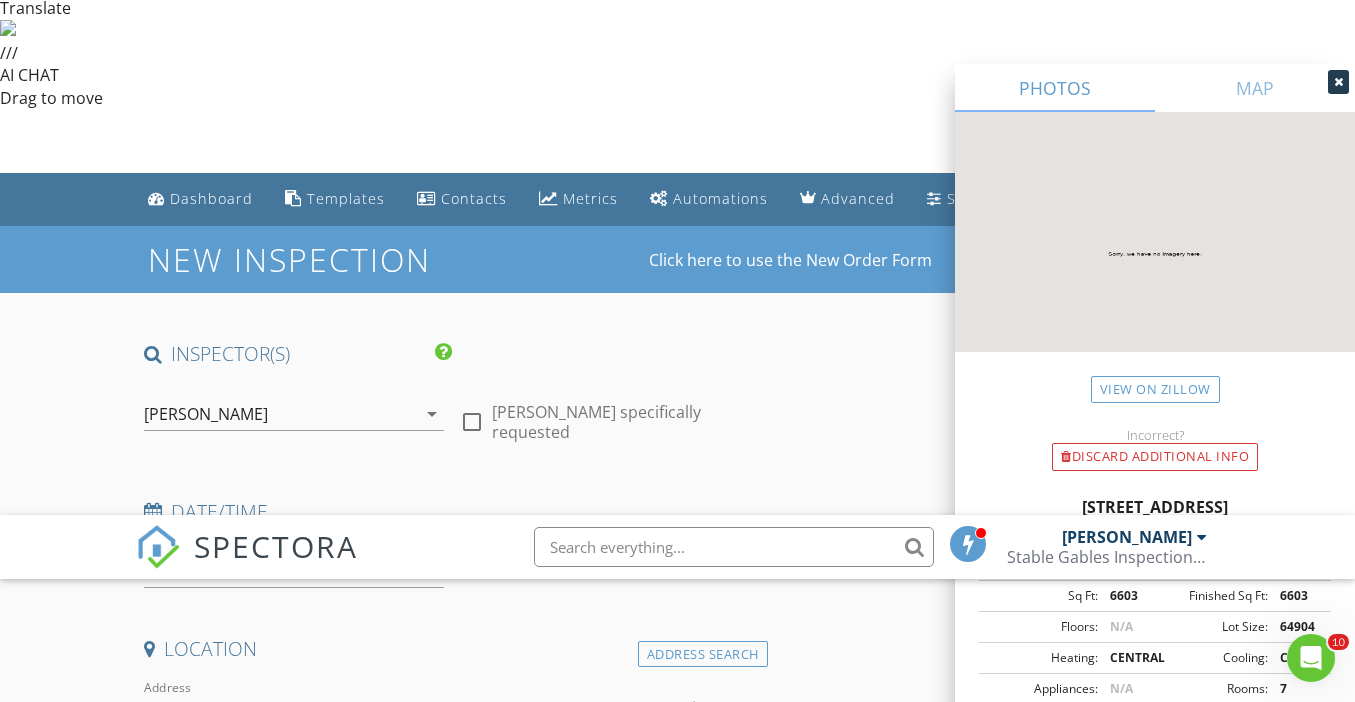 click on "Slab" at bounding box center [662, 1019] 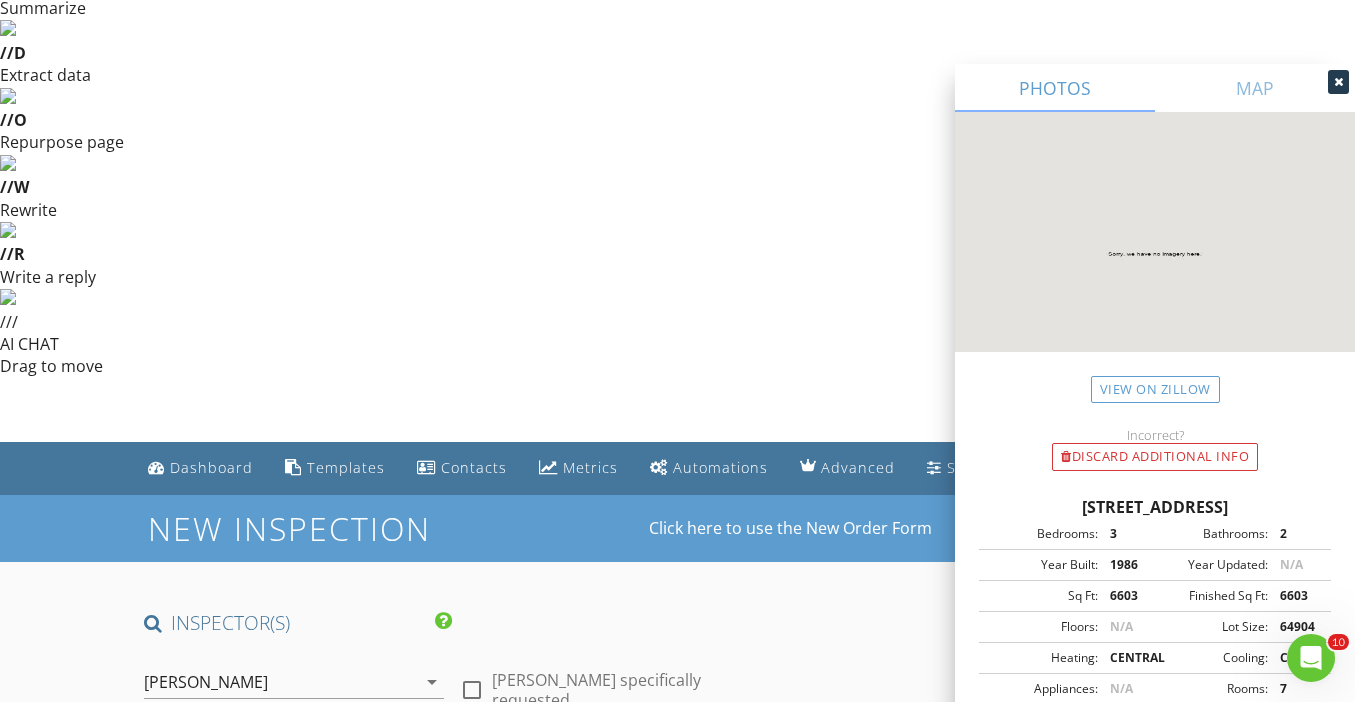 click on "6603" at bounding box center (241, 1184) 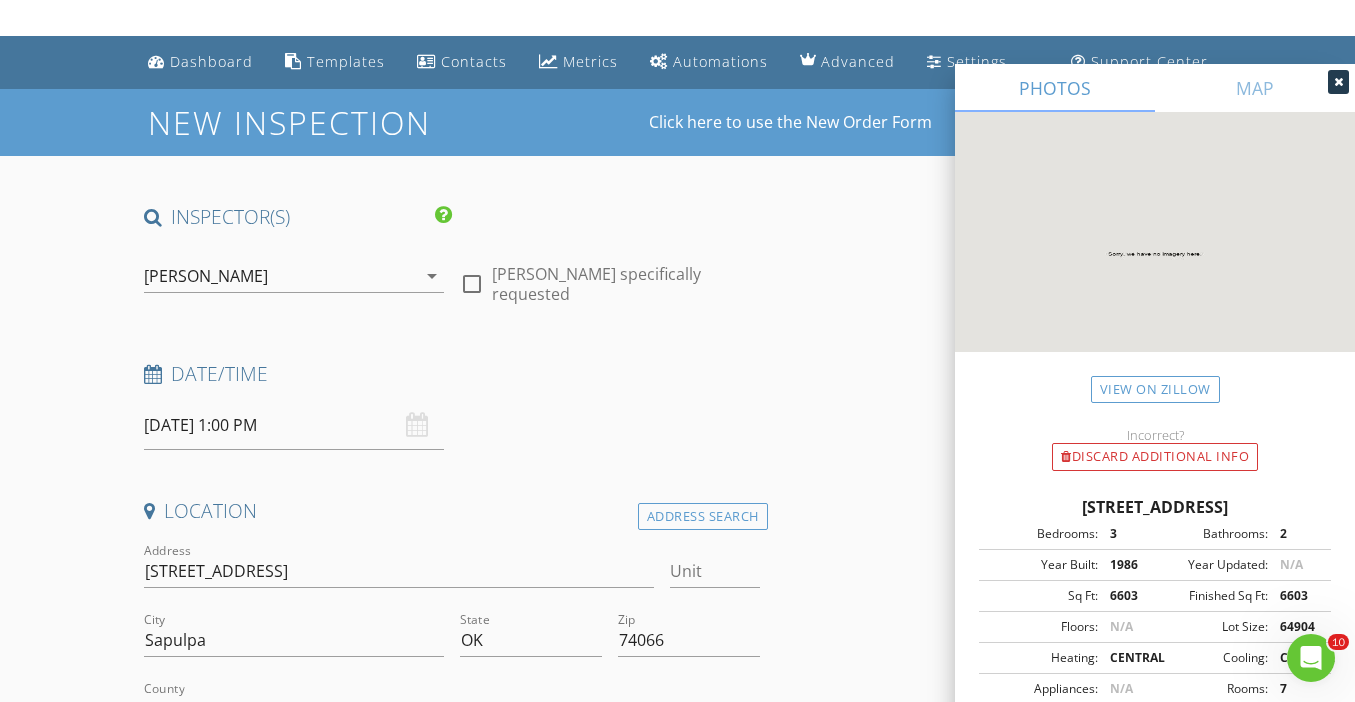 scroll, scrollTop: 814, scrollLeft: 0, axis: vertical 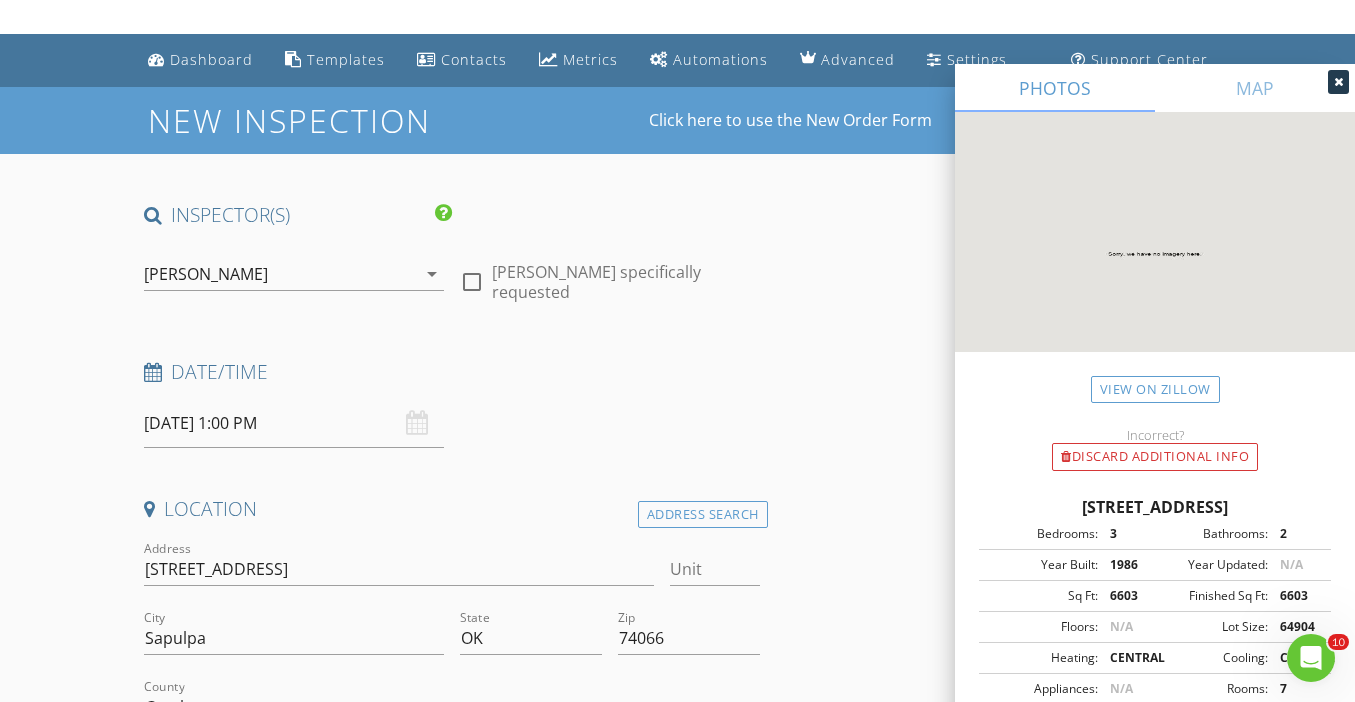 click on "First Name" at bounding box center [294, 1183] 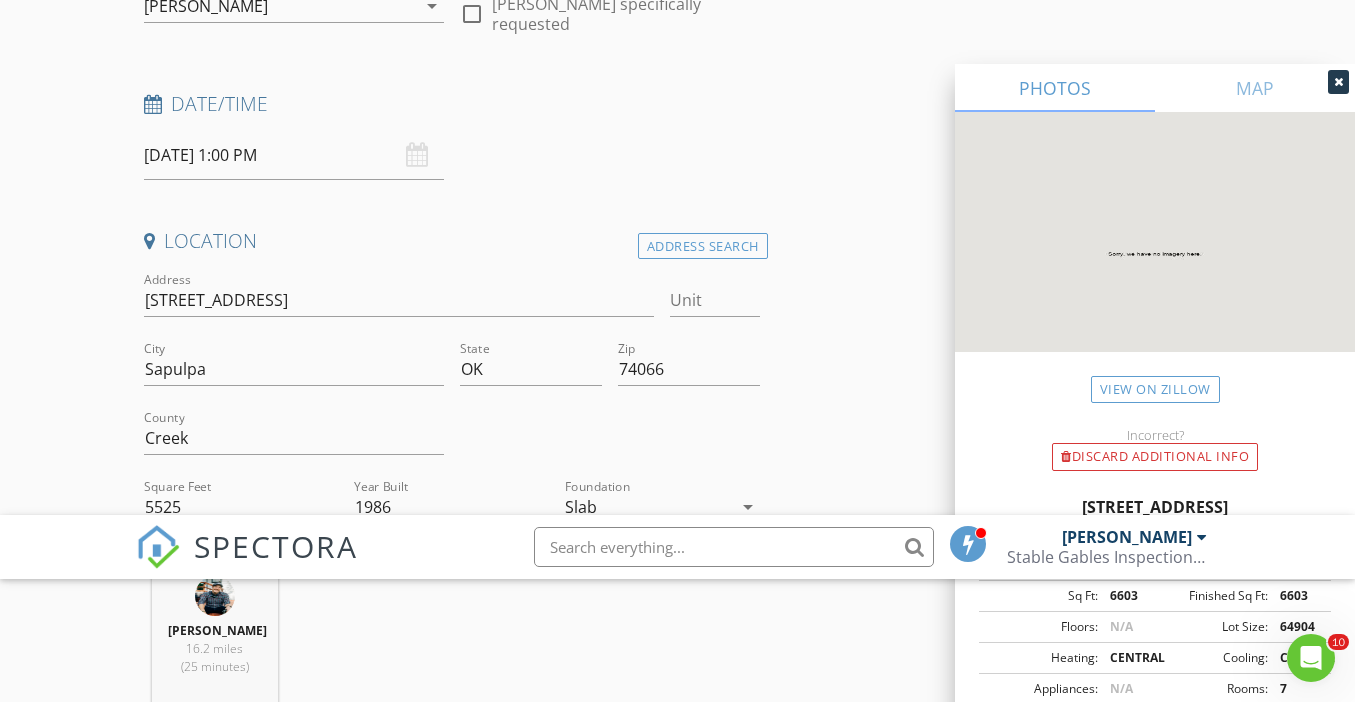 type on "[PERSON_NAME]" 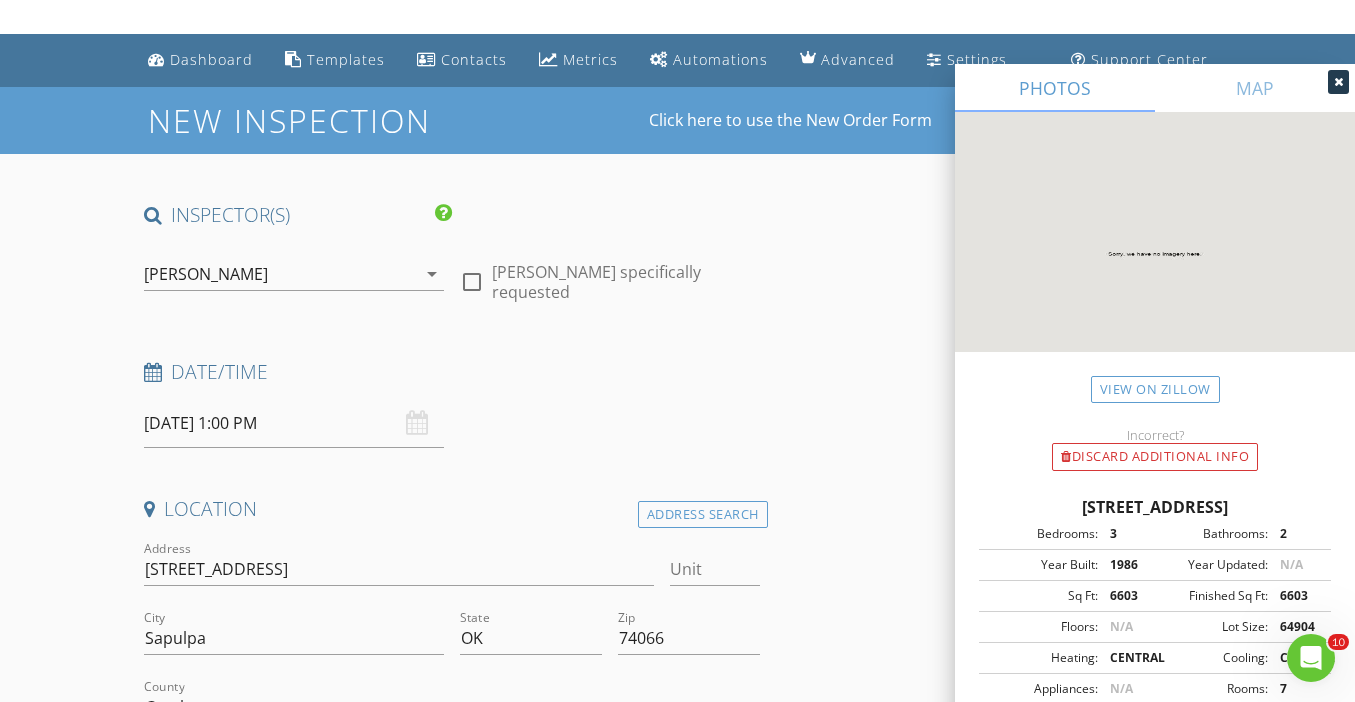 click on "Phone 918-671-3672" at bounding box center [294, 1367] 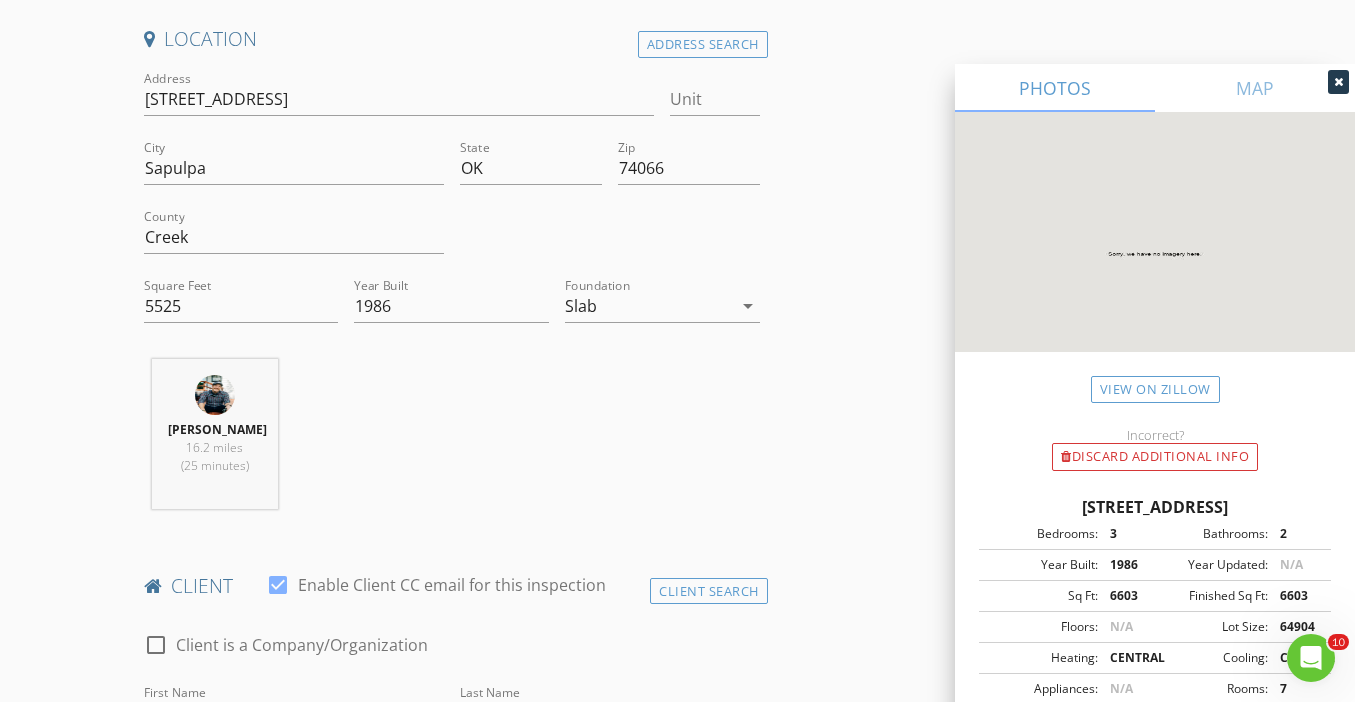 scroll, scrollTop: 1288, scrollLeft: 0, axis: vertical 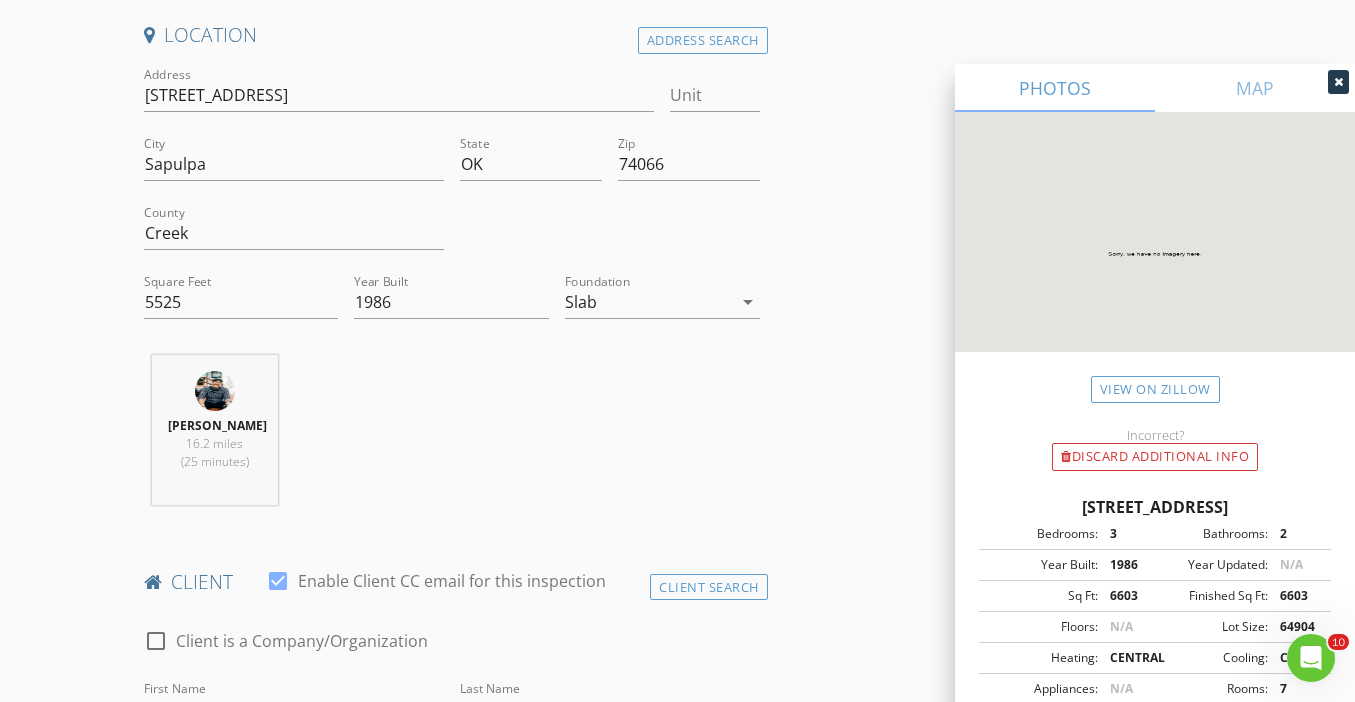click on "arrow_drop_down" at bounding box center [484, 1274] 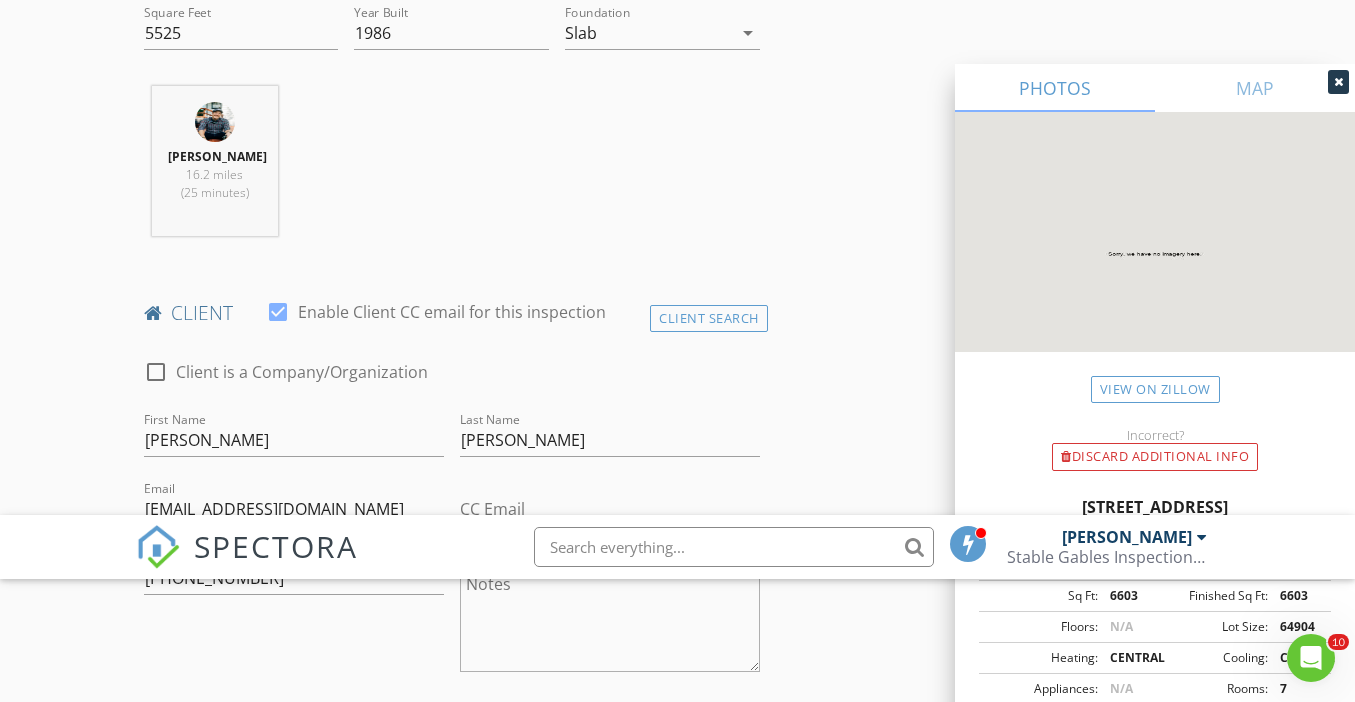 click at bounding box center [172, 1025] 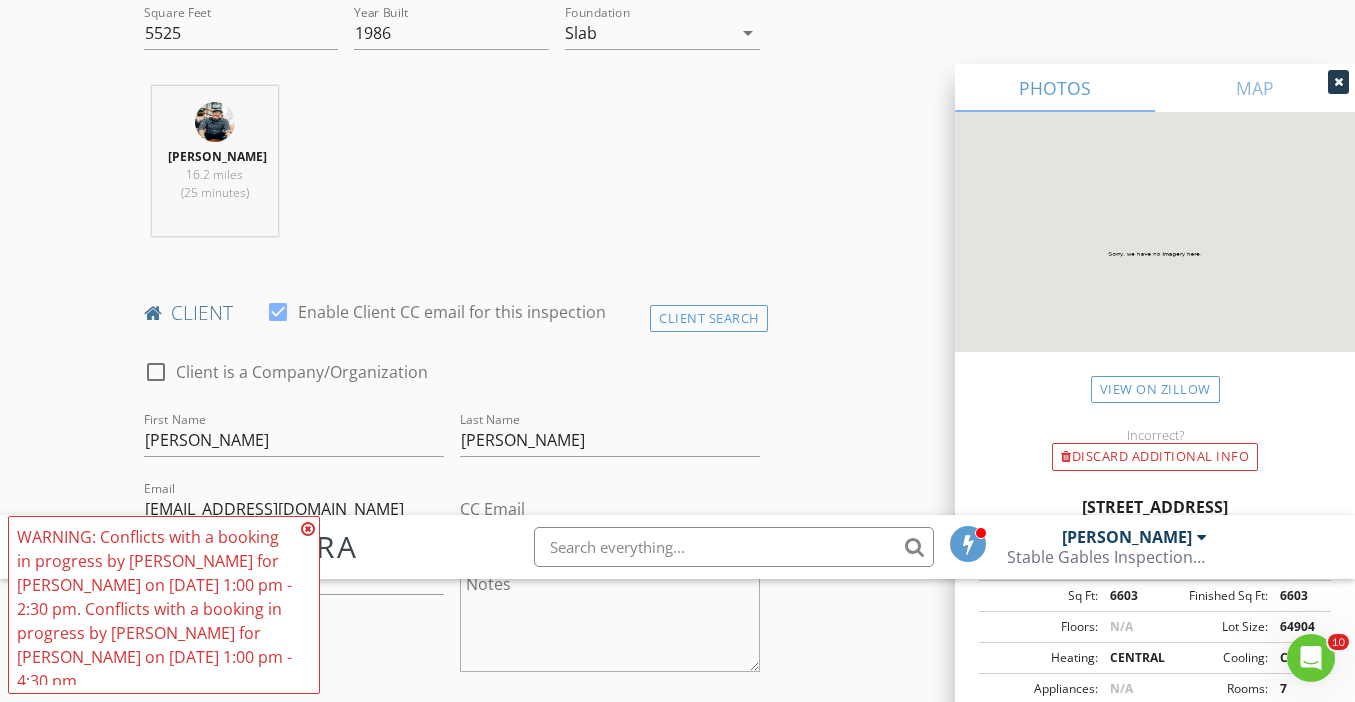 scroll, scrollTop: 8, scrollLeft: 0, axis: vertical 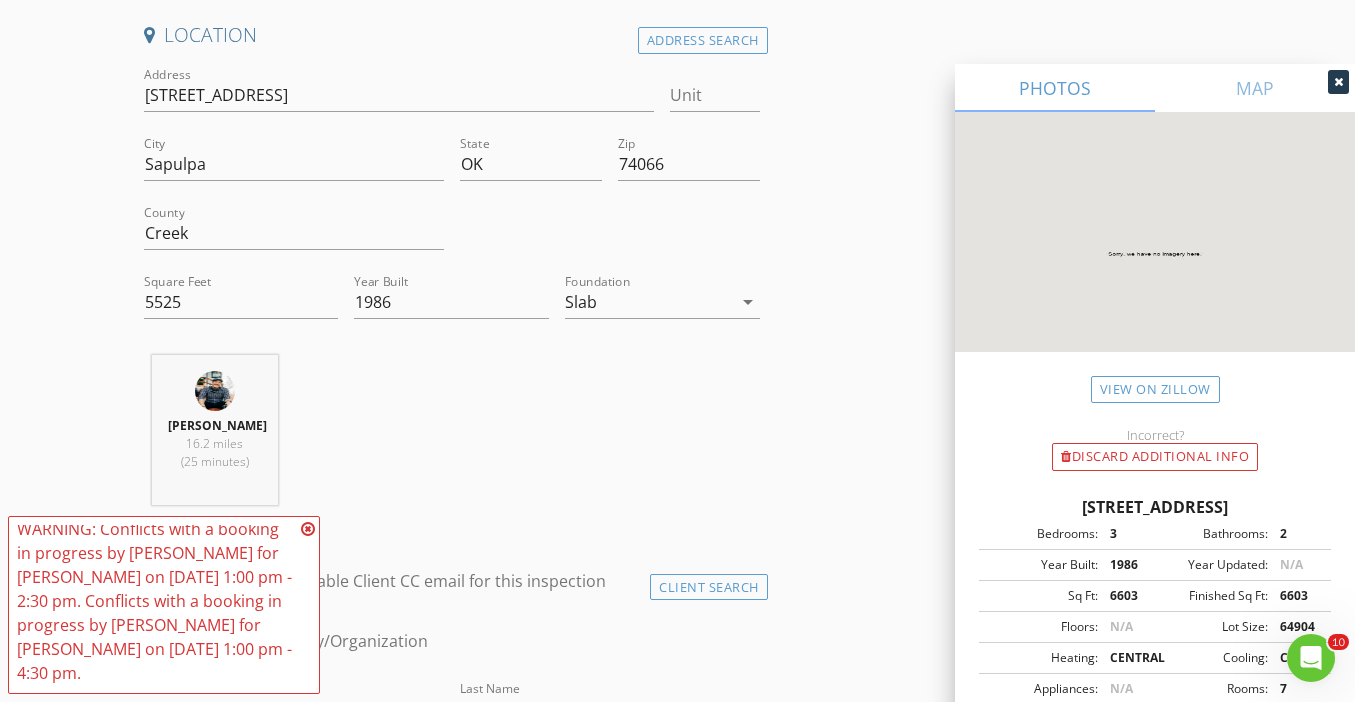 click at bounding box center [308, 529] 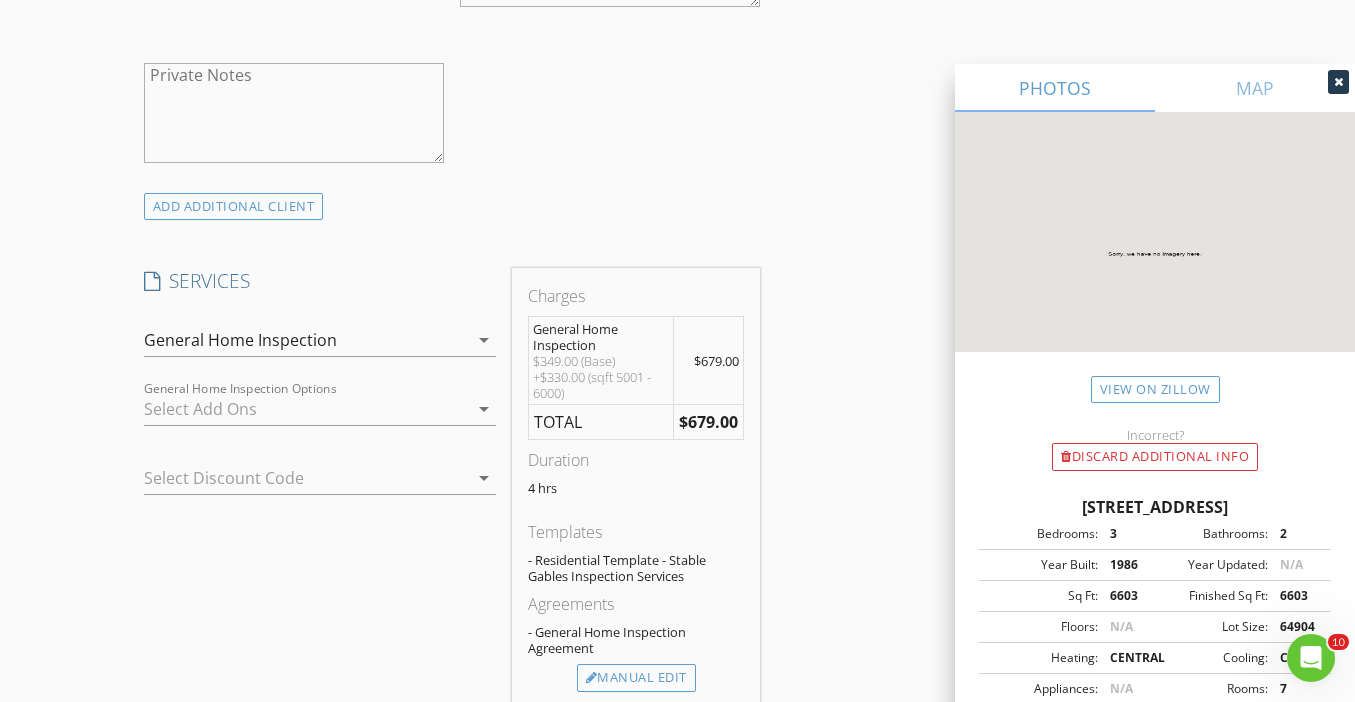 scroll, scrollTop: 2228, scrollLeft: 0, axis: vertical 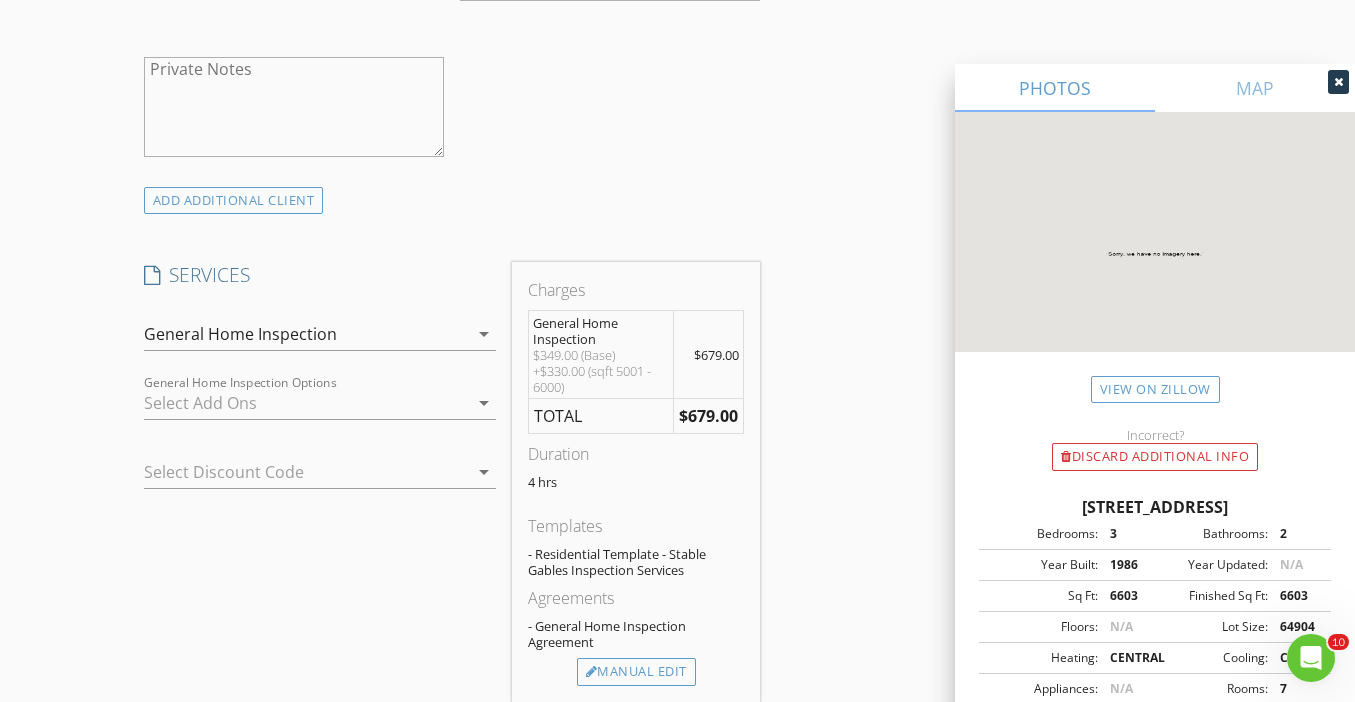 click at bounding box center [452, 1218] 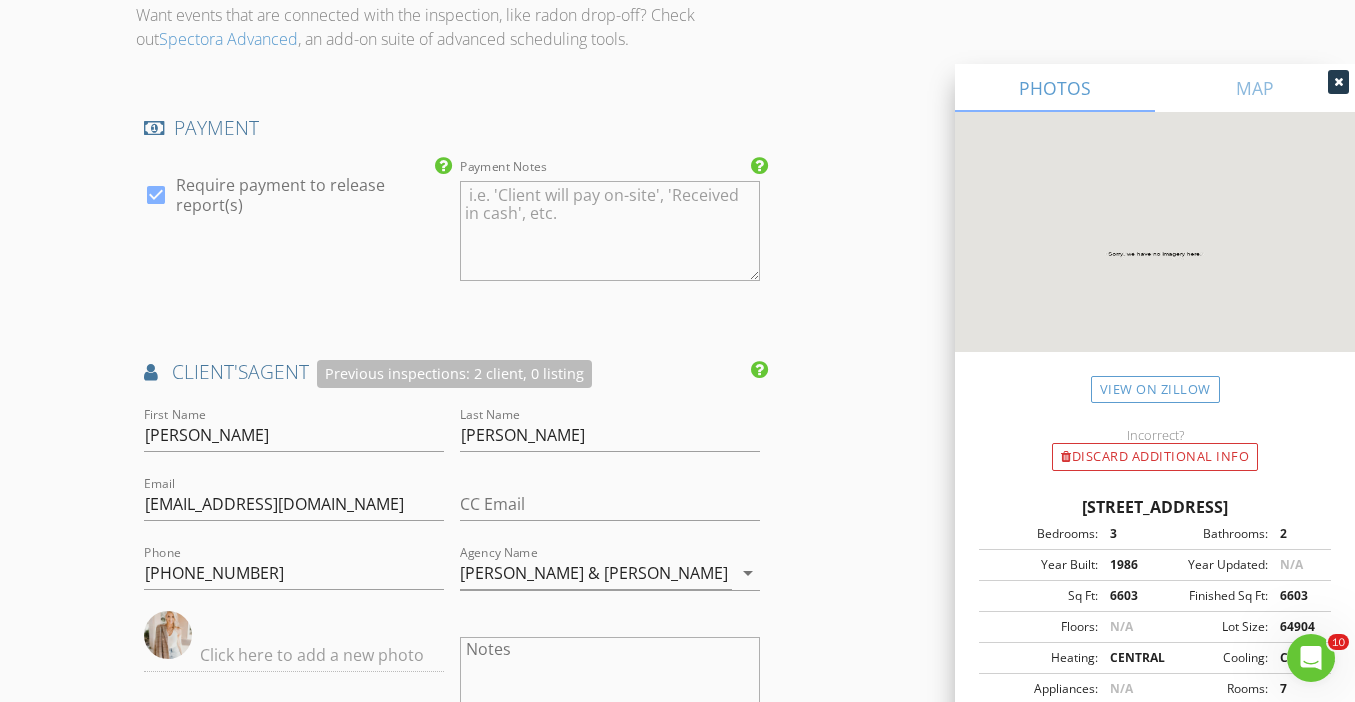 scroll, scrollTop: 3068, scrollLeft: 0, axis: vertical 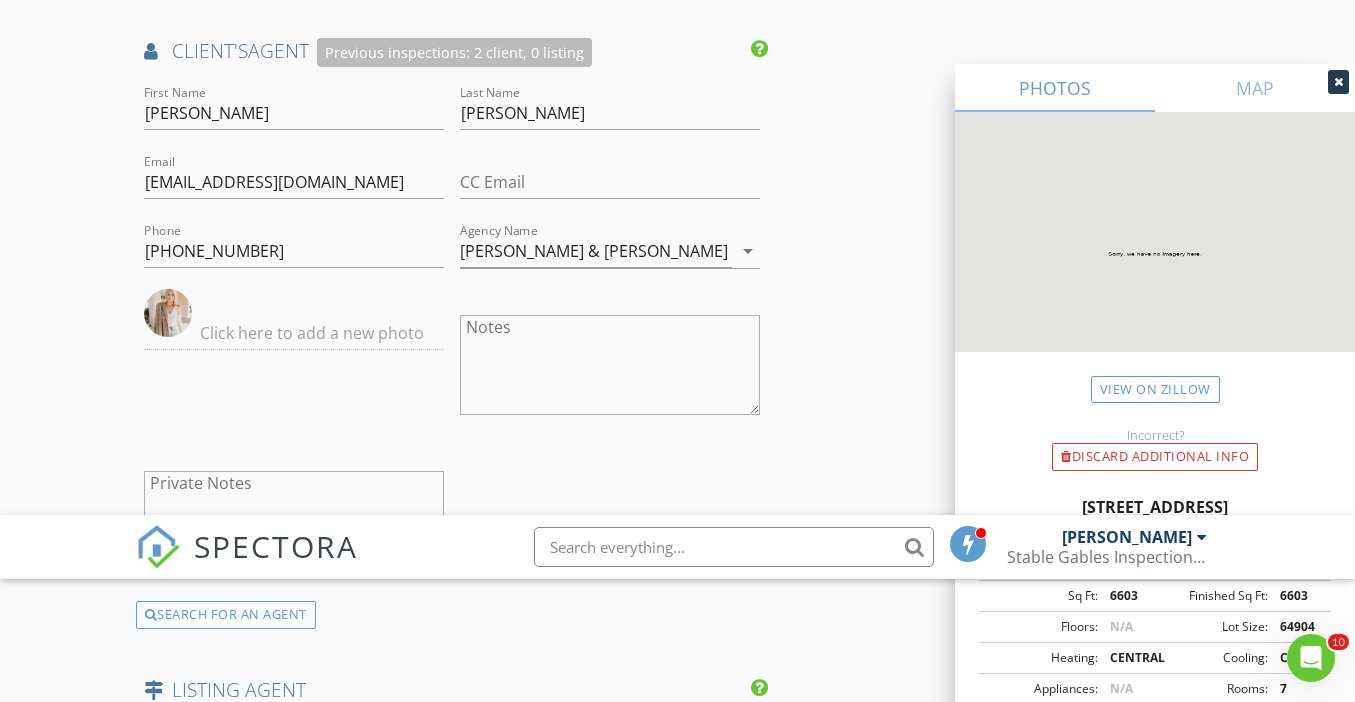 click at bounding box center (610, 934) 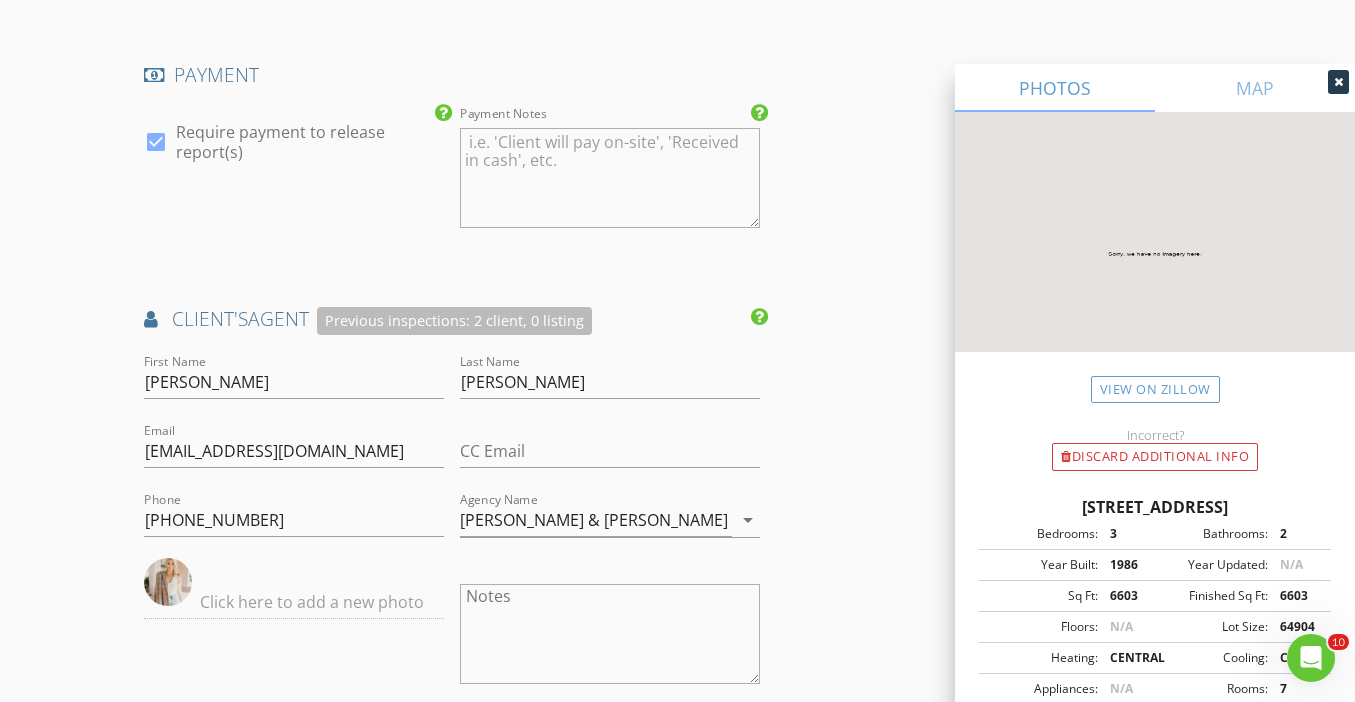 click on "Agent Referral" at bounding box center (610, 1322) 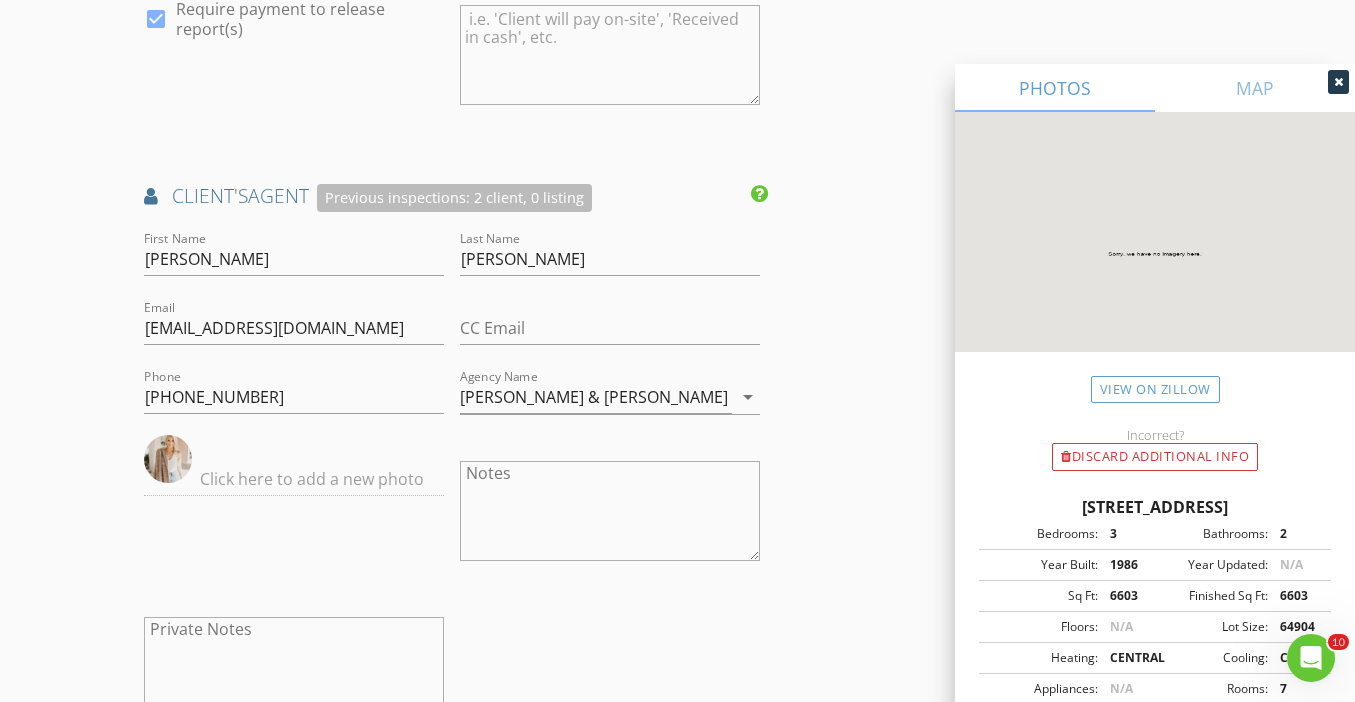 scroll, scrollTop: 3195, scrollLeft: 0, axis: vertical 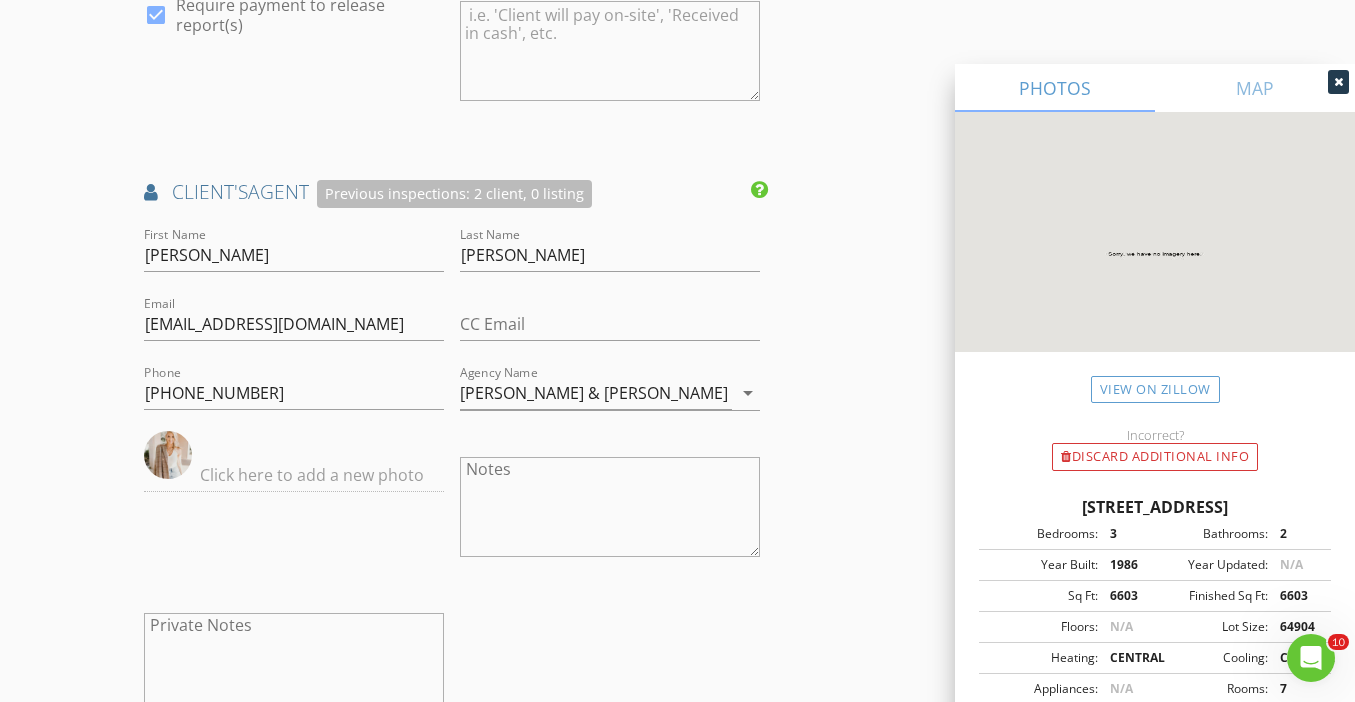 click at bounding box center [582, 1281] 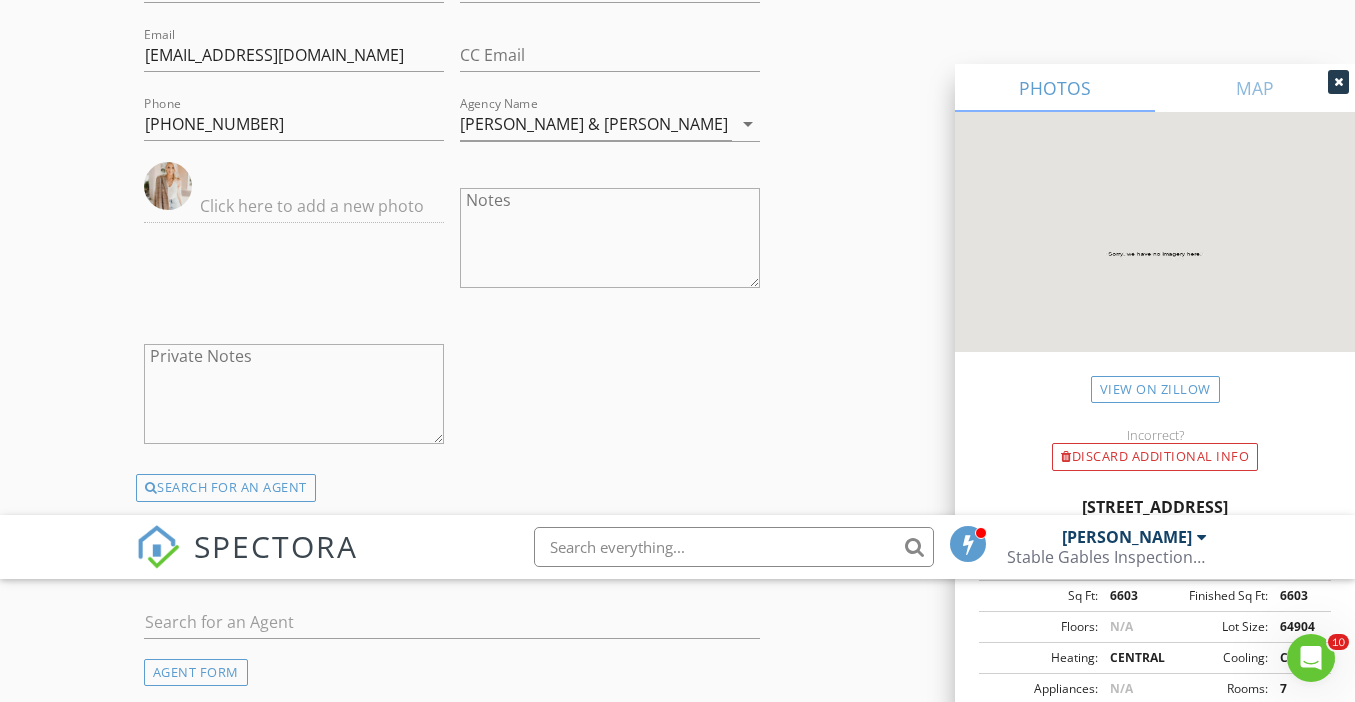 click on "Yes" at bounding box center (610, 1019) 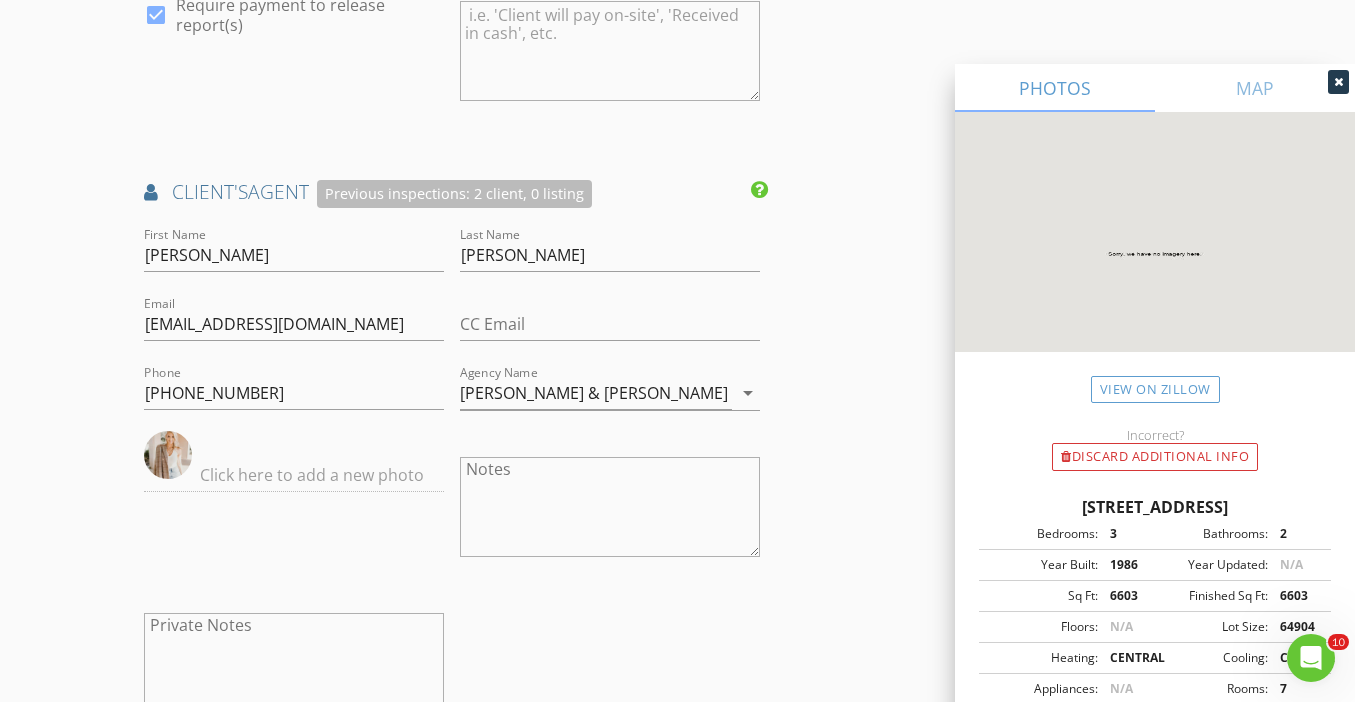 click on "New Inspection
Click here to use the New Order Form
INSPECTOR(S)
check_box   Stephen Toma   PRIMARY   Stephen Toma arrow_drop_down   check_box_outline_blank Stephen Toma specifically requested
Date/Time
07/15/2025 1:00 PM
Location
Address Search       Address 11637 W 86th St S   Unit   City Sapulpa   State OK   Zip 74066   County Creek     Square Feet 5525   Year Built 1986   Foundation Slab arrow_drop_down     Stephen Toma     16.2 miles     (25 minutes)
client
check_box Enable Client CC email for this inspection   Client Search     check_box_outline_blank Client is a Company/Organization     First Name Kelly   Last Name Finegan   Email lynnft8it@yahoo.com   CC Email   Phone 918-671-3672           Notes   Private Notes
ADD ADDITIONAL client
SERVICES
check_box" at bounding box center [677, -151] 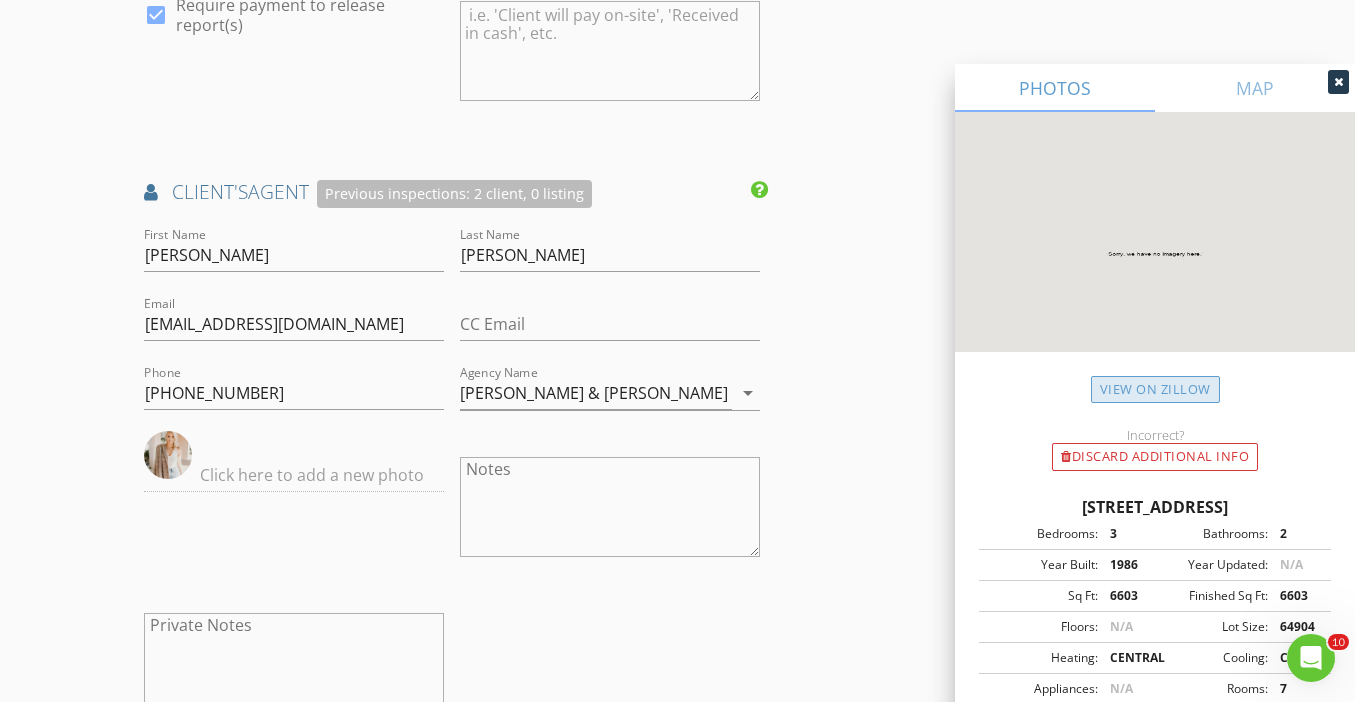 click on "View on Zillow" at bounding box center (1155, 389) 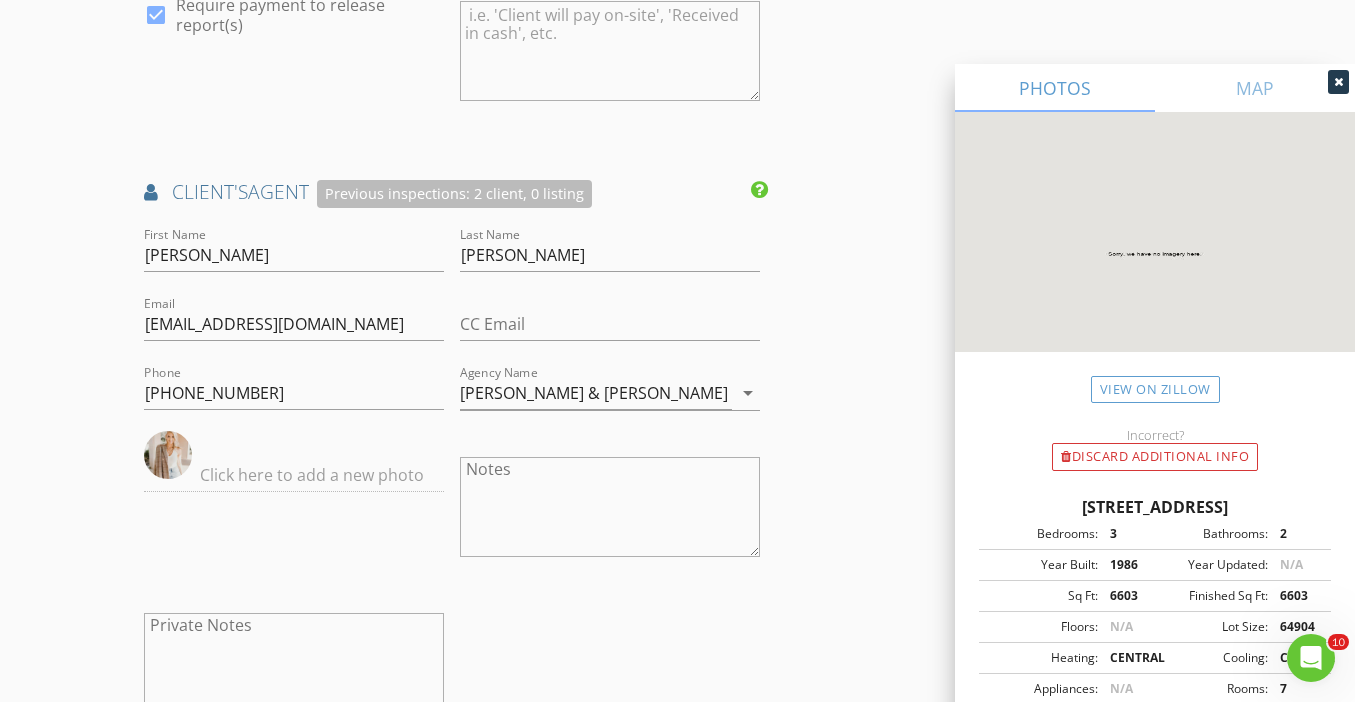 click at bounding box center (404, 1281) 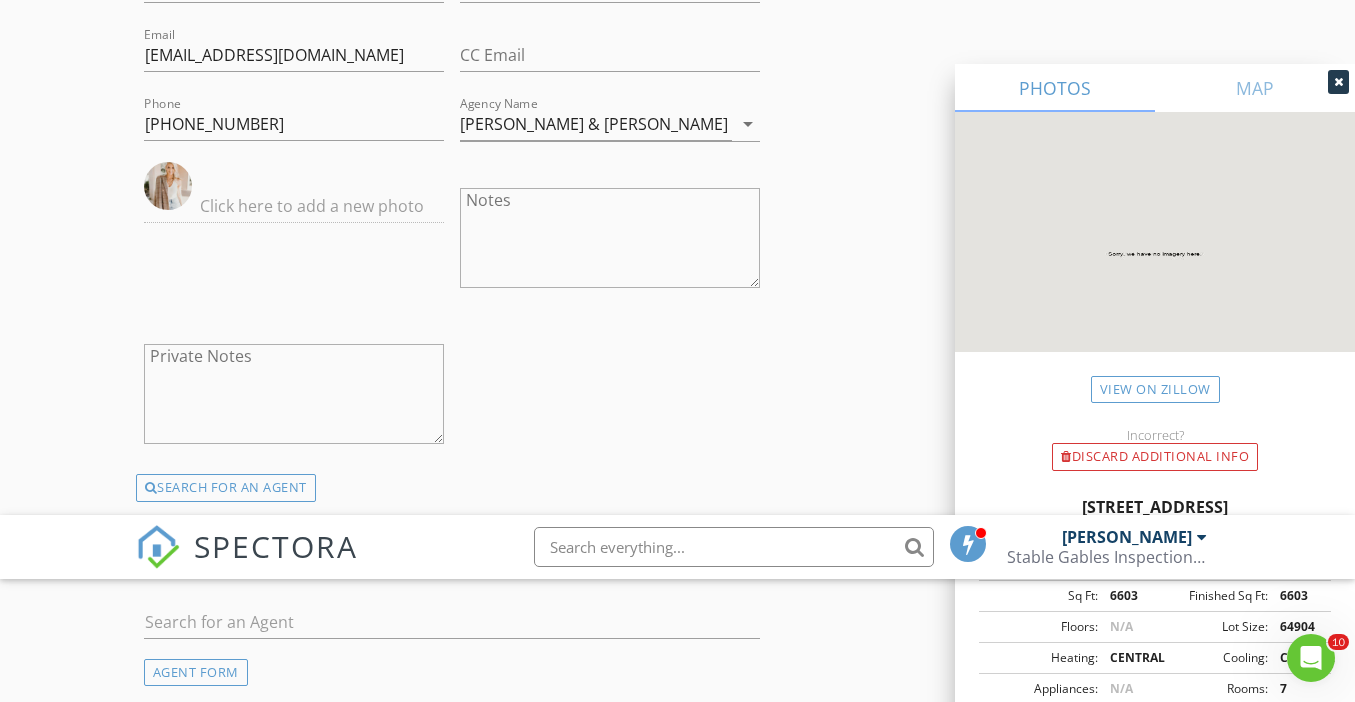 click on "Yes" at bounding box center [294, 1019] 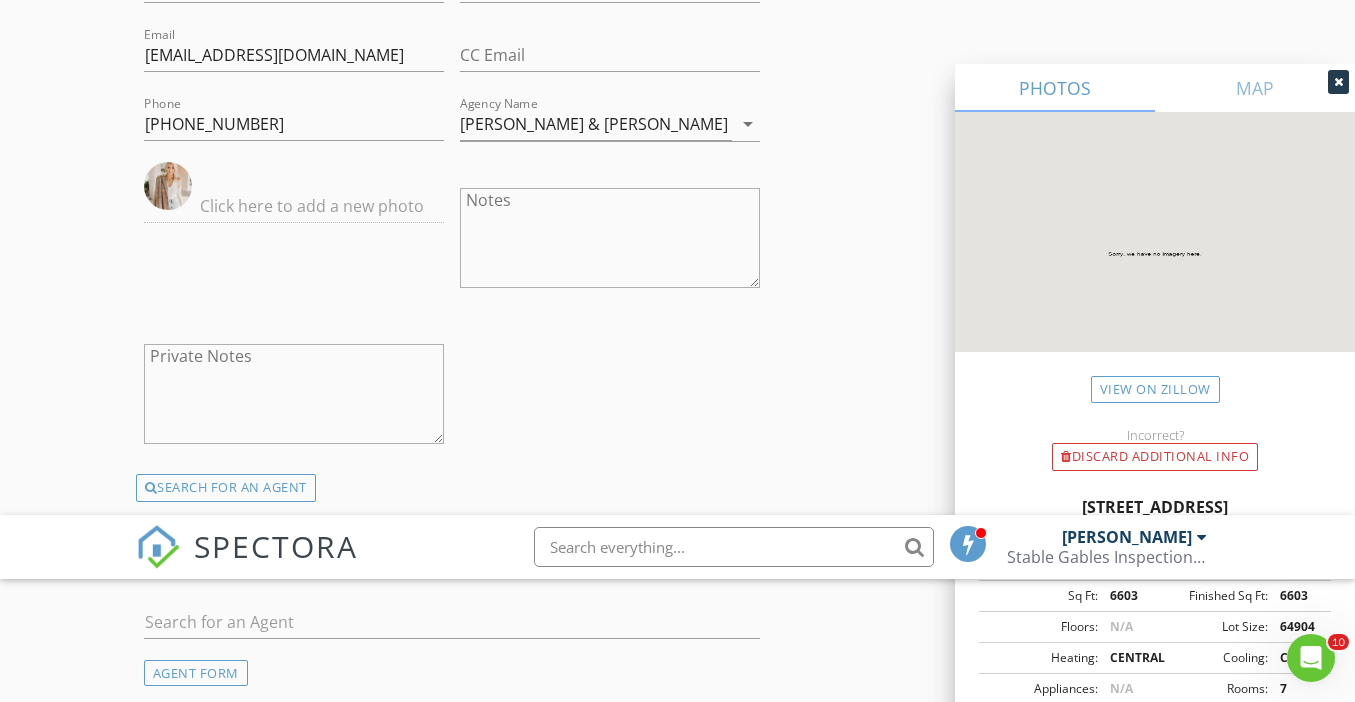 click on "arrow_drop_down" at bounding box center [748, 944] 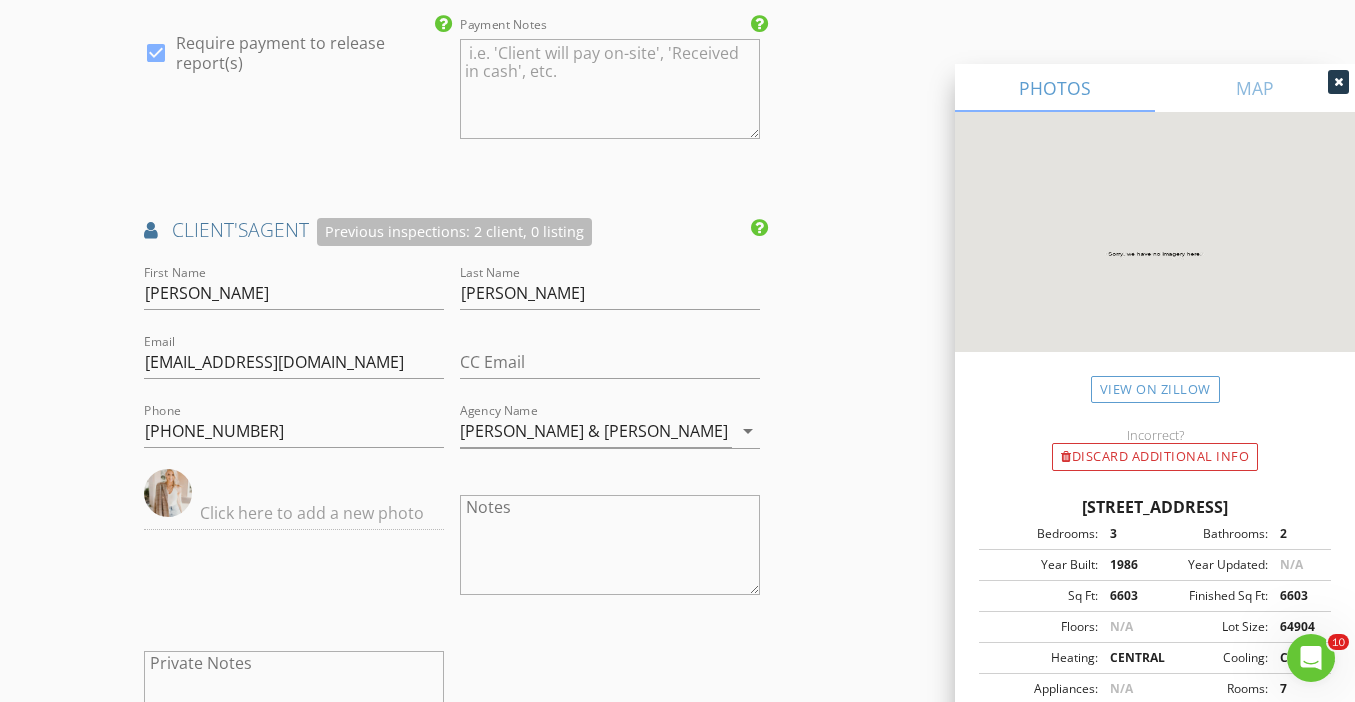 click on "INSPECTOR(S)
check_box   Stephen Toma   PRIMARY   Stephen Toma arrow_drop_down   check_box_outline_blank Stephen Toma specifically requested
Date/Time
07/15/2025 1:00 PM
Location
Address Search       Address 11637 W 86th St S   Unit   City Sapulpa   State OK   Zip 74066   County Creek     Square Feet 5525   Year Built 1986   Foundation Slab arrow_drop_down     Stephen Toma     16.2 miles     (25 minutes)
client
check_box Enable Client CC email for this inspection   Client Search     check_box_outline_blank Client is a Company/Organization     First Name Kelly   Last Name Finegan   Email lynnft8it@yahoo.com   CC Email   Phone 918-671-3672           Notes   Private Notes
ADD ADDITIONAL client
SERVICES
check_box   General Home Inspection   check_box_outline_blank" at bounding box center (678, -80) 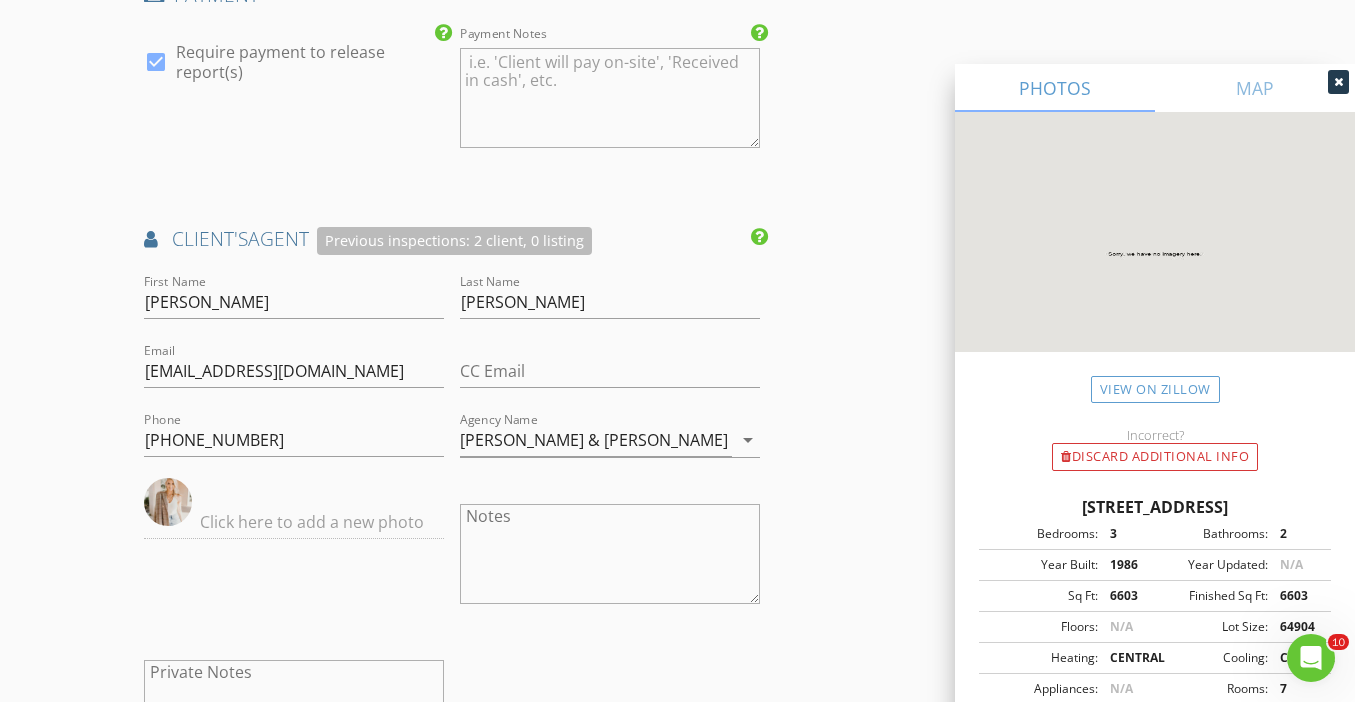 scroll, scrollTop: 3145, scrollLeft: 0, axis: vertical 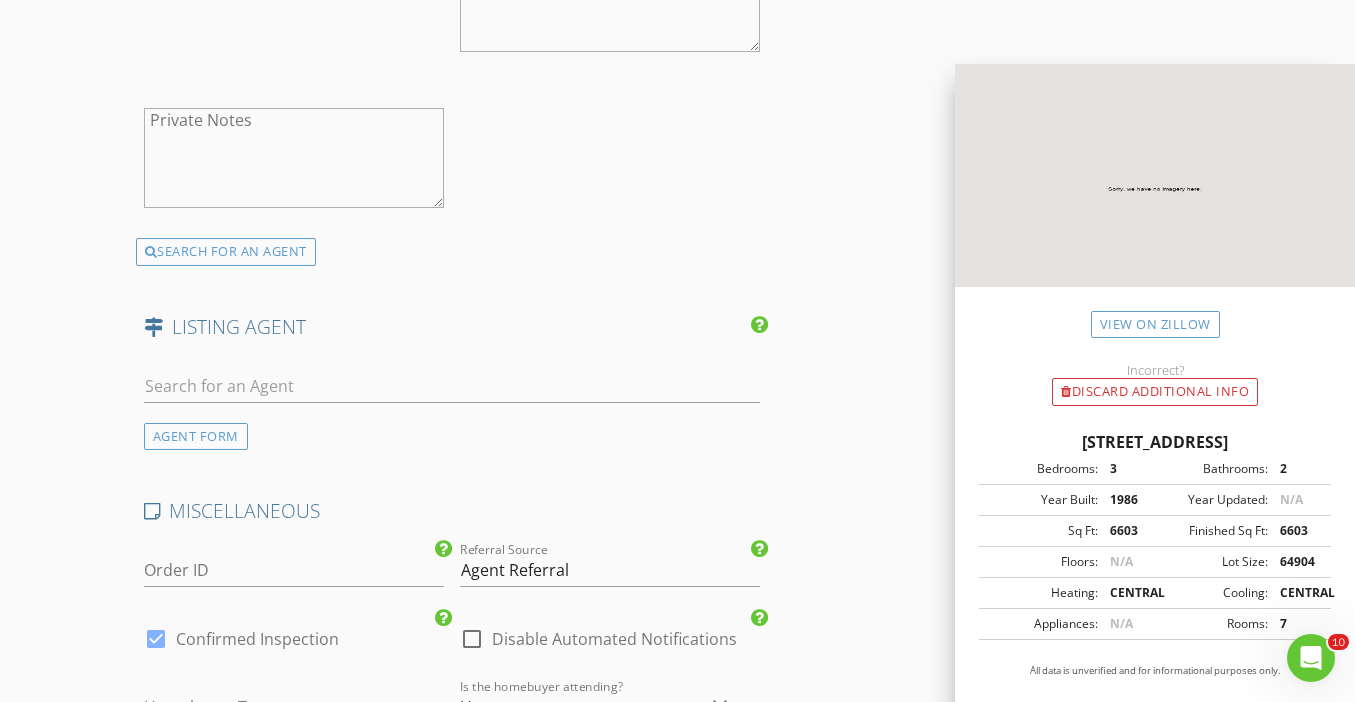 click on "Save Inspection" at bounding box center (451, 1396) 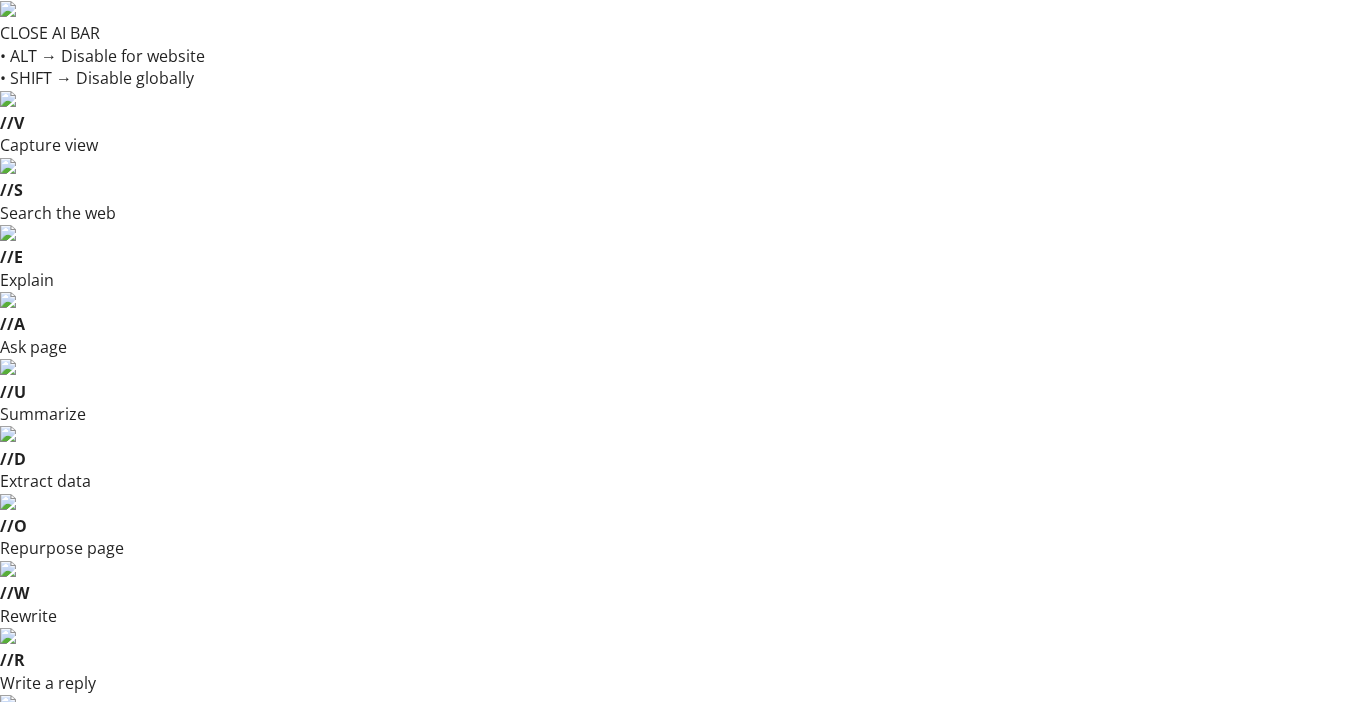 scroll, scrollTop: 0, scrollLeft: 0, axis: both 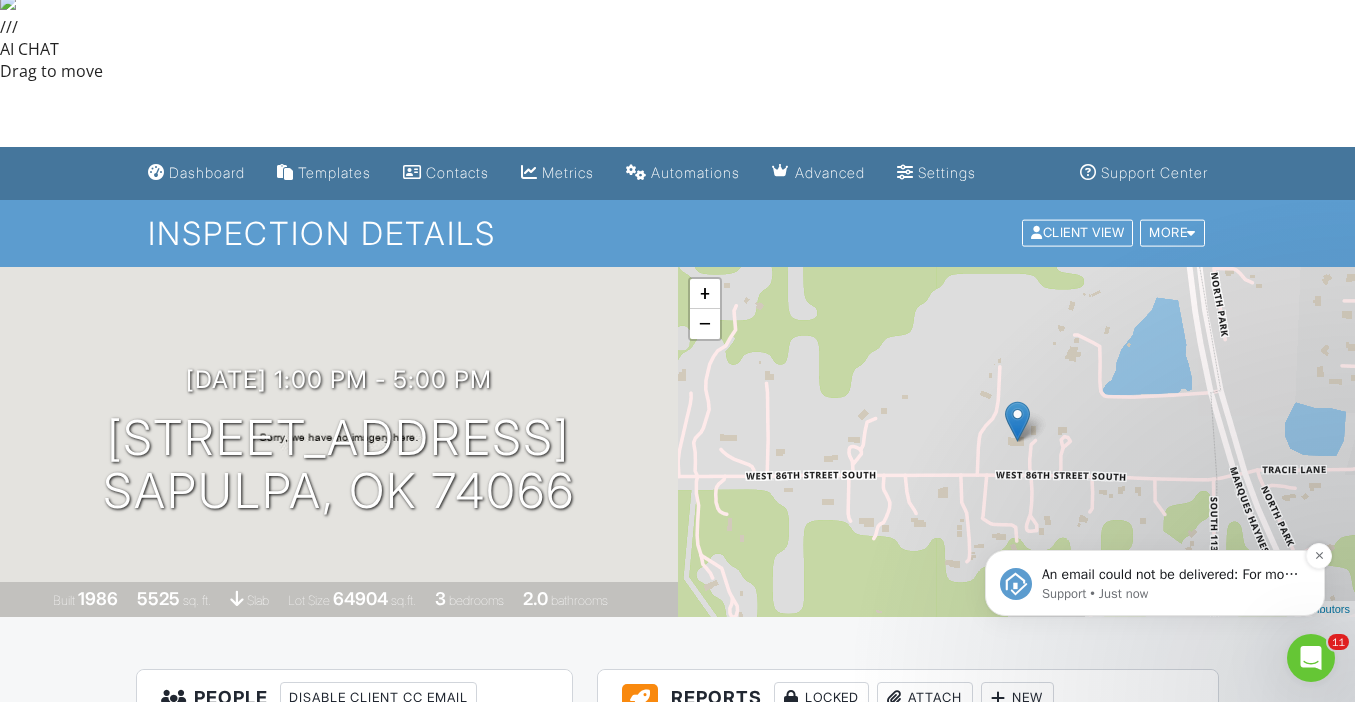 click on "An email could not be delivered:  For more information, view Why emails don't get delivered (Support Article)" at bounding box center [1171, 575] 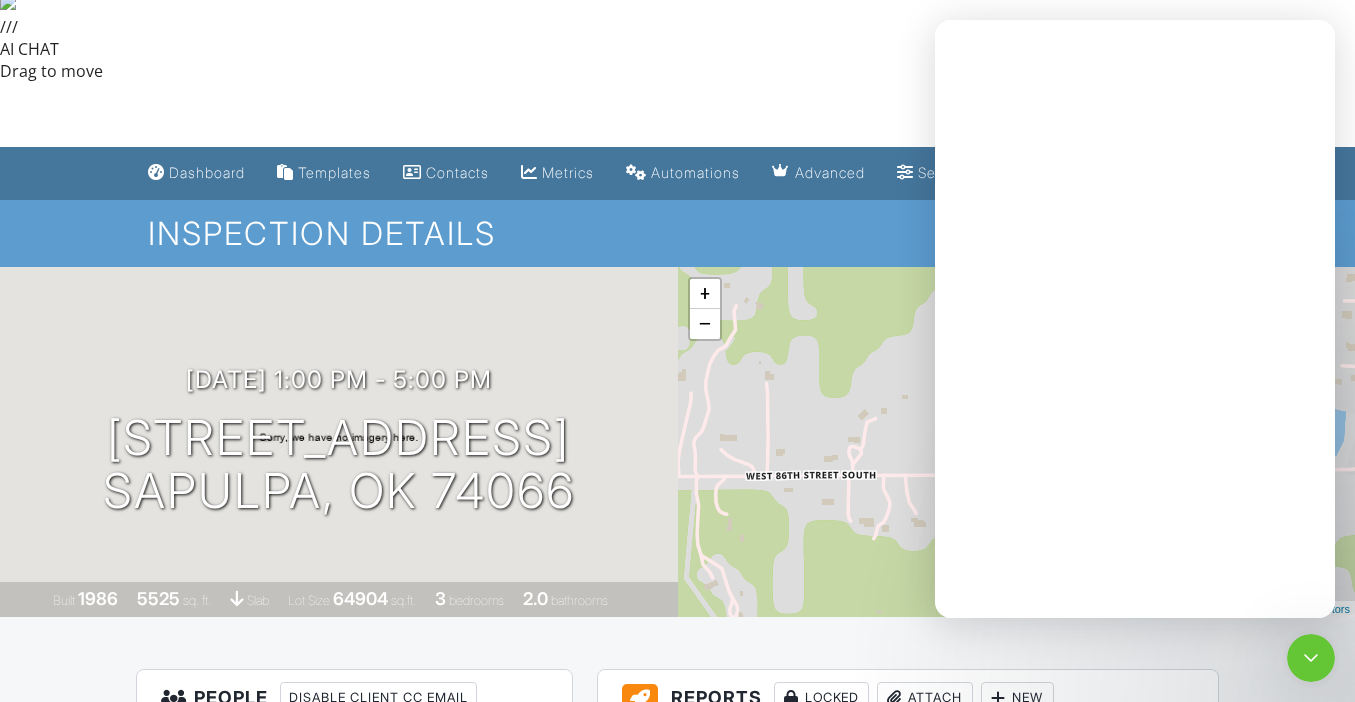 scroll, scrollTop: 0, scrollLeft: 0, axis: both 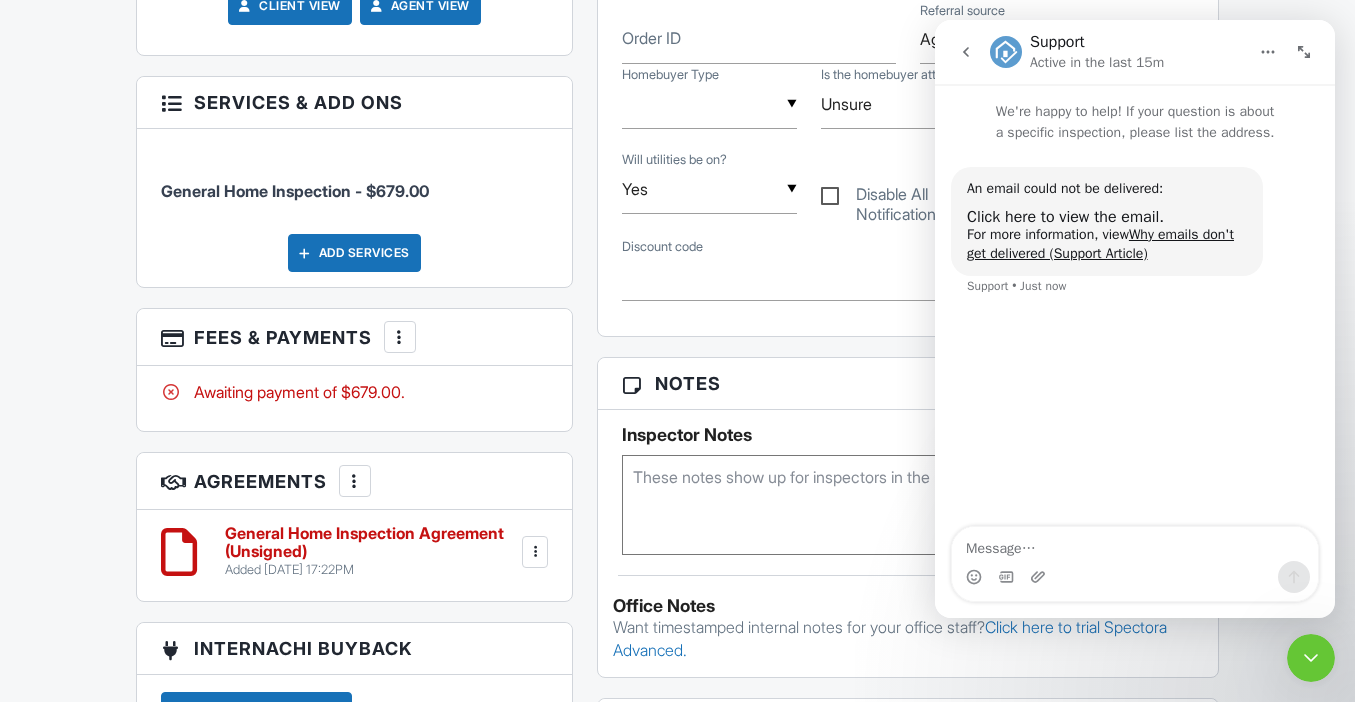 click at bounding box center (966, 52) 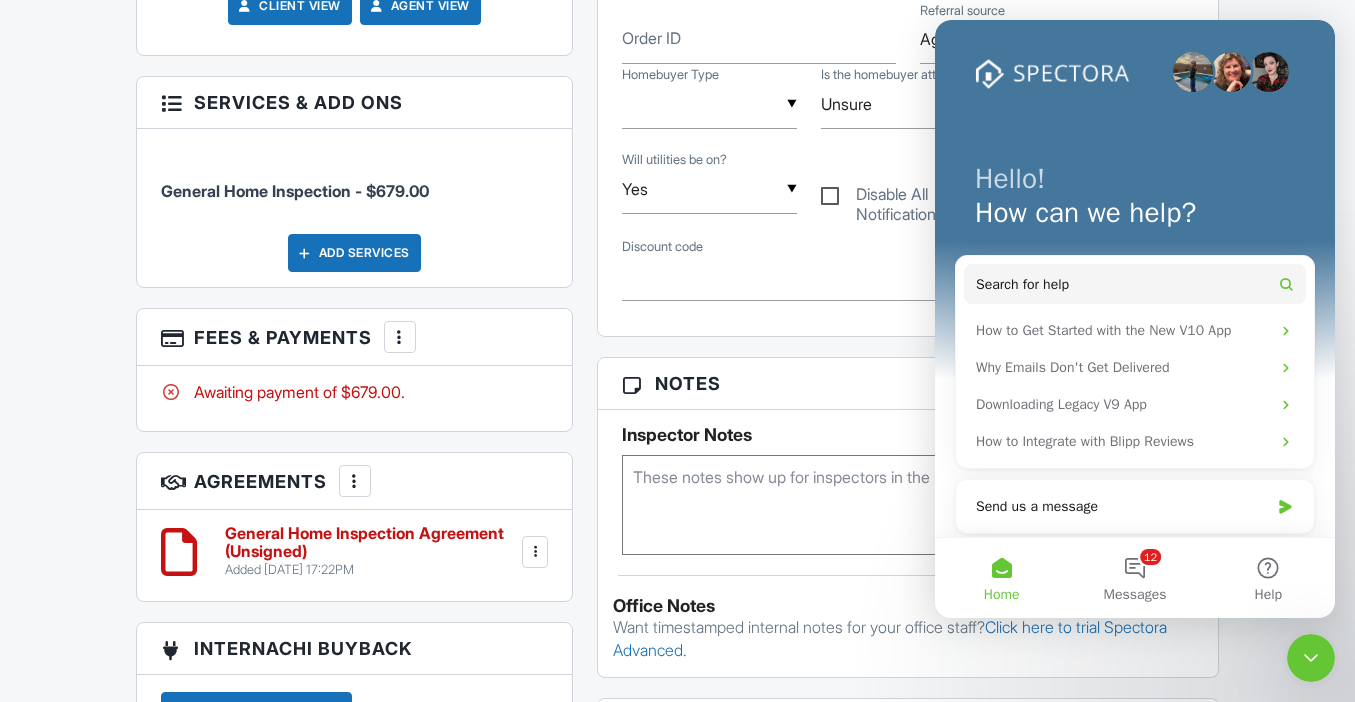 click 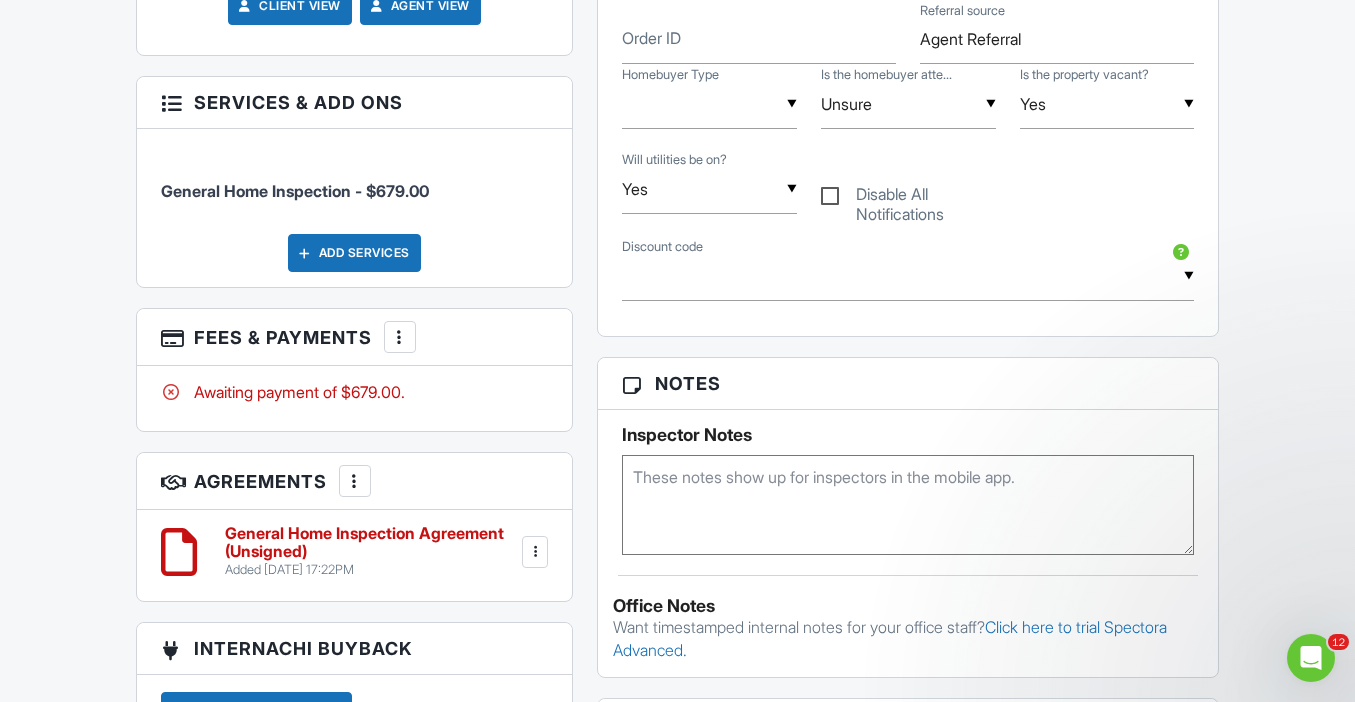 scroll, scrollTop: 0, scrollLeft: 0, axis: both 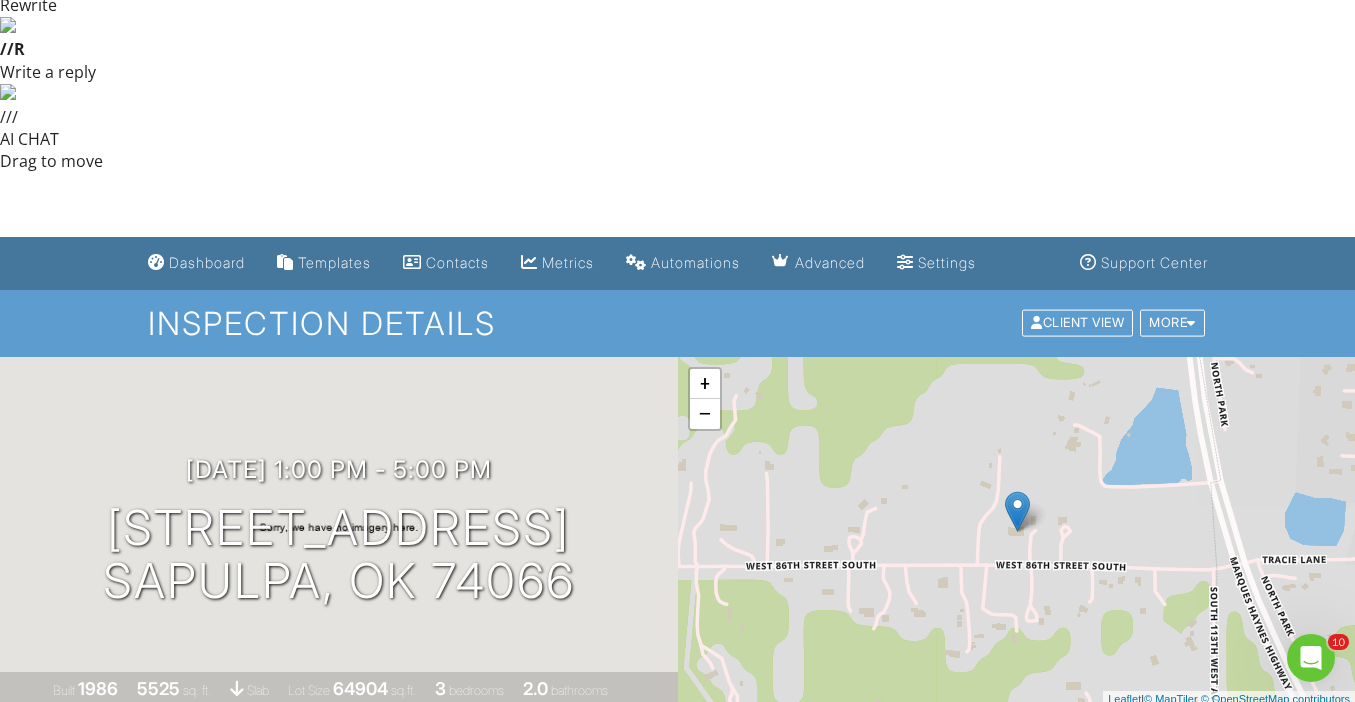 click at bounding box center [532, 996] 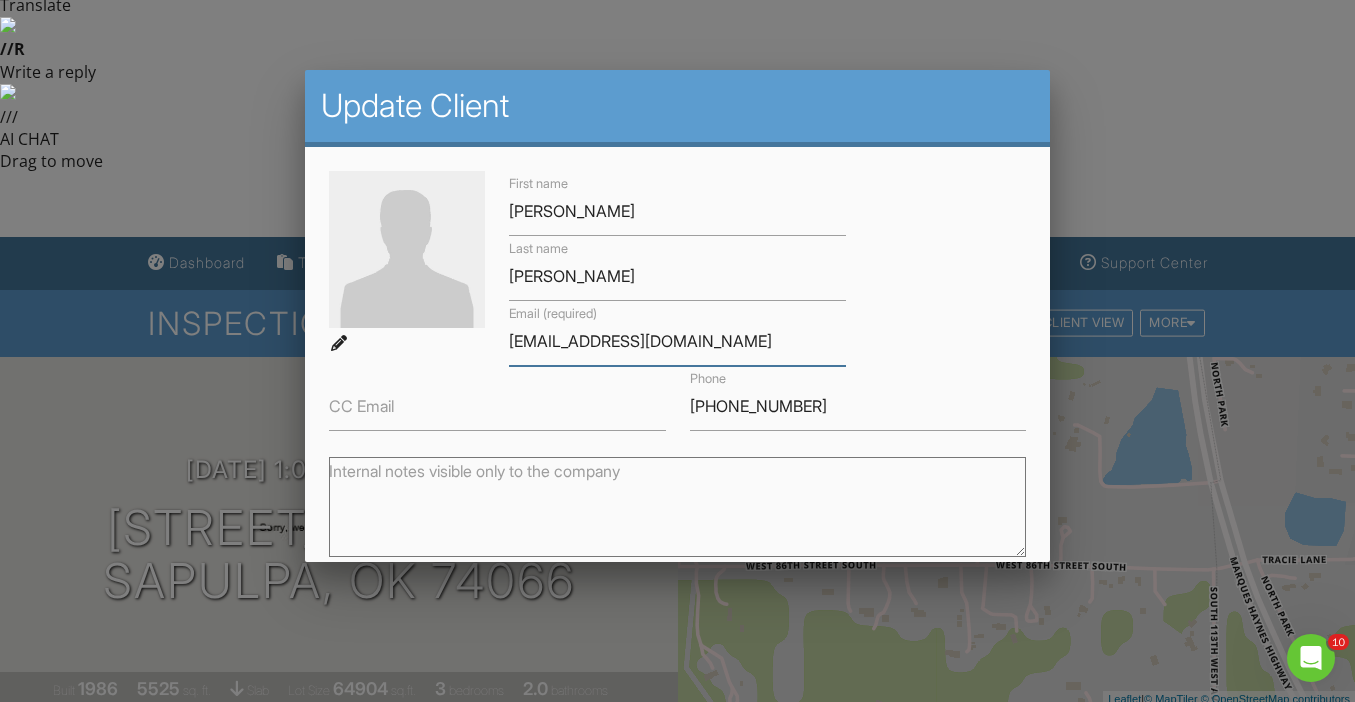 drag, startPoint x: 572, startPoint y: 342, endPoint x: 545, endPoint y: 342, distance: 27 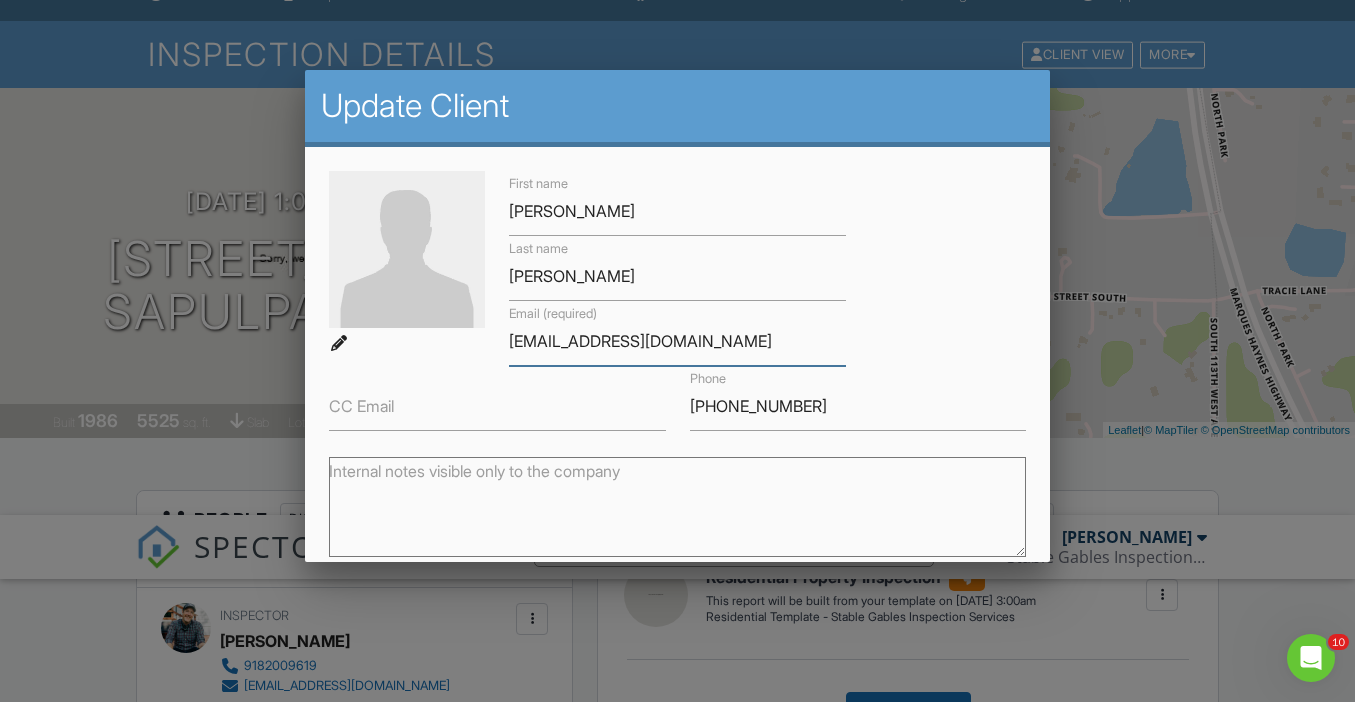 click on "[EMAIL_ADDRESS][DOMAIN_NAME]" at bounding box center [677, 341] 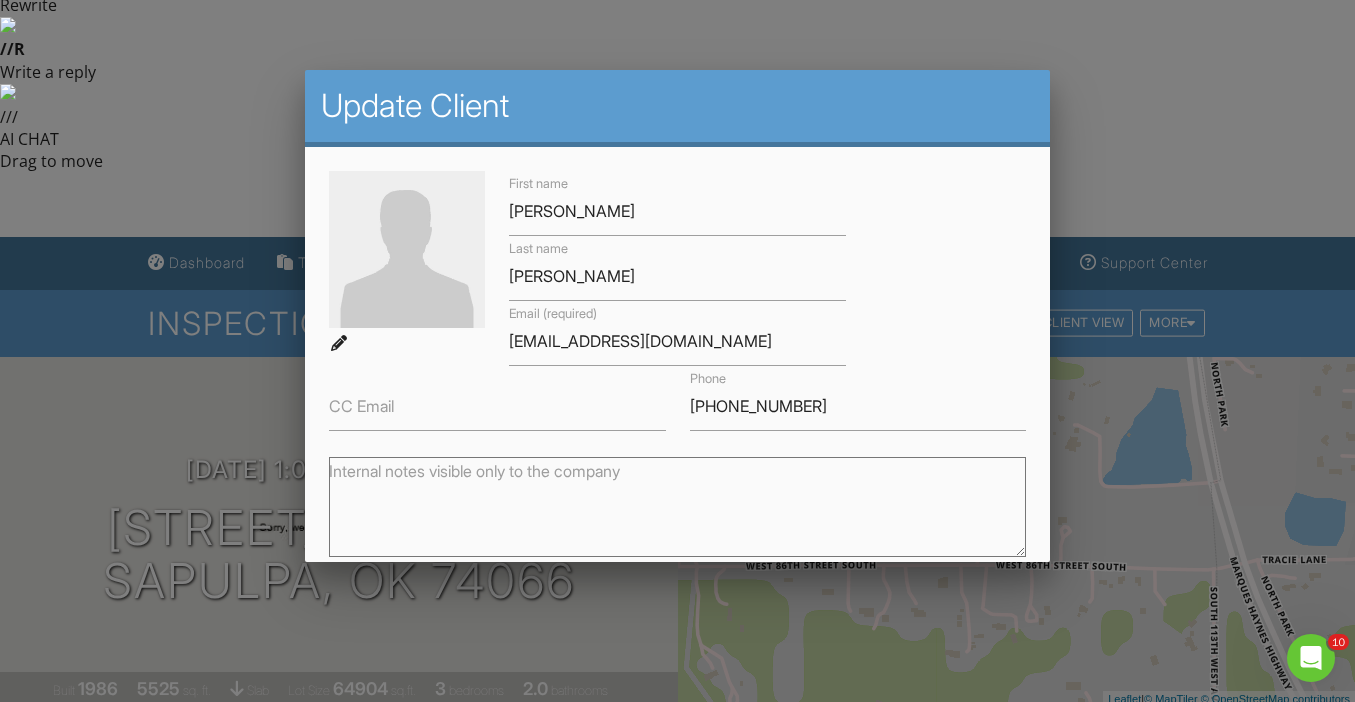click on "First name
Kelly
Last name
Finegan
Email (required)
lynnff18it@yahoo.com
CC Email
Phone
918-671-3672" at bounding box center [677, 301] 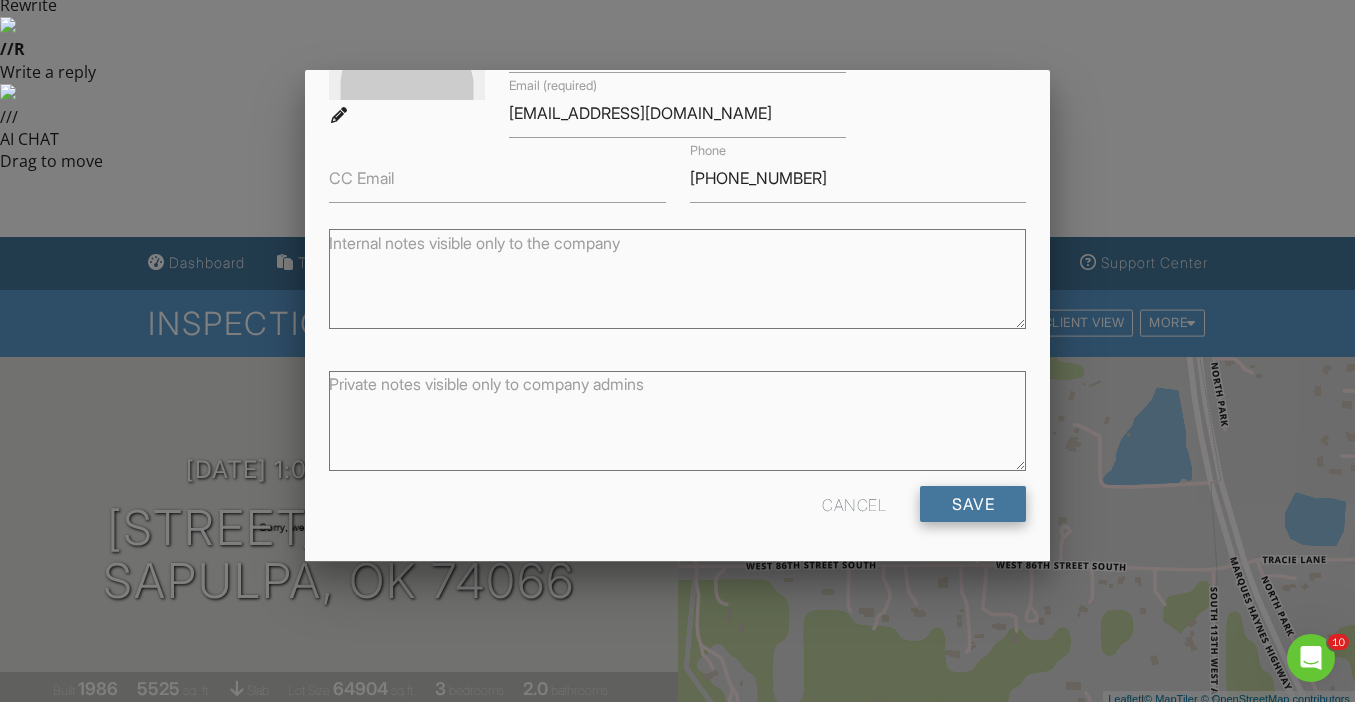 click on "Save" at bounding box center [973, 504] 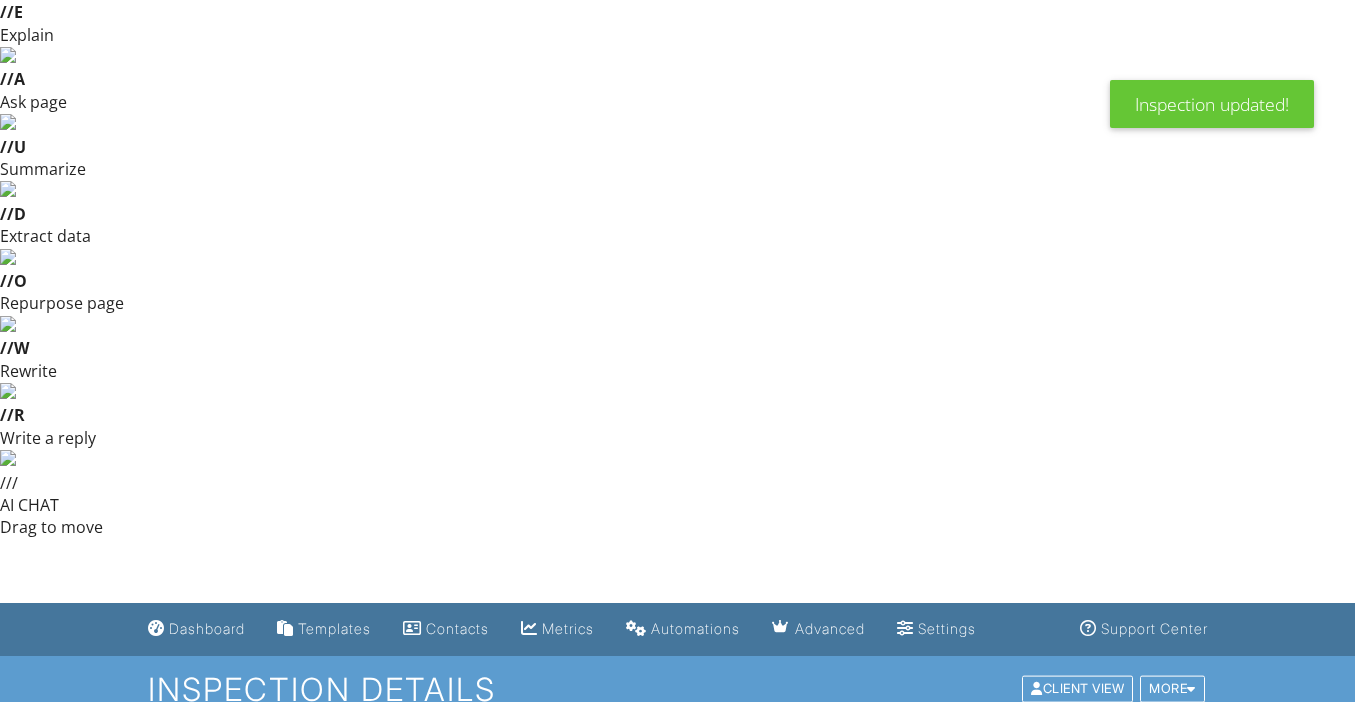 scroll, scrollTop: 245, scrollLeft: 0, axis: vertical 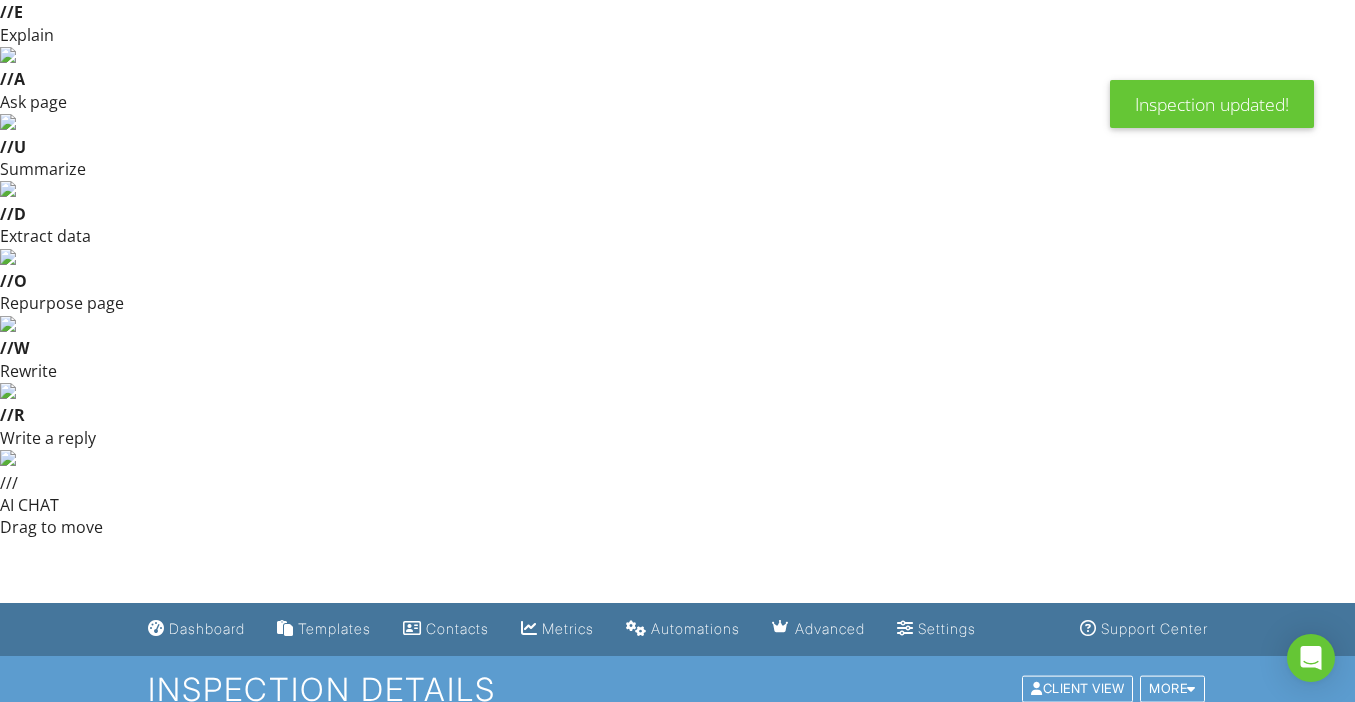 click on "Update Agreements" at bounding box center (677, 1248) 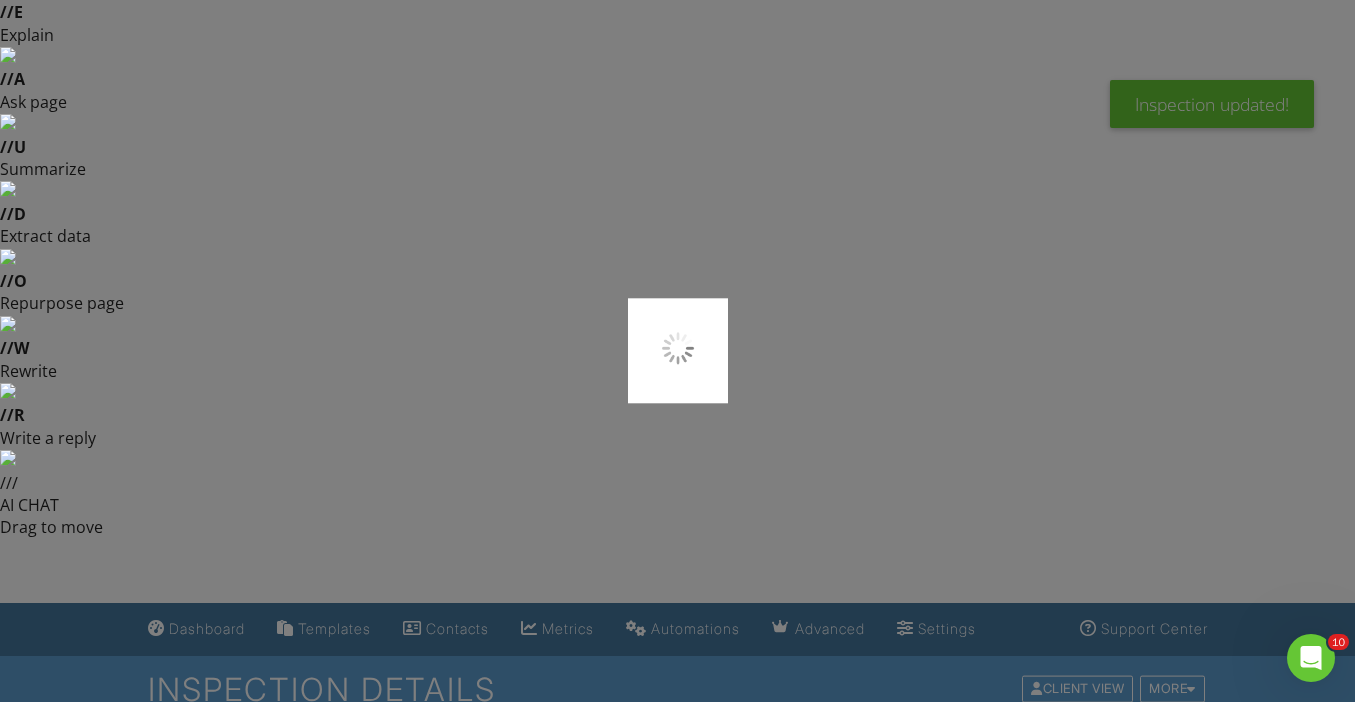 scroll, scrollTop: 0, scrollLeft: 0, axis: both 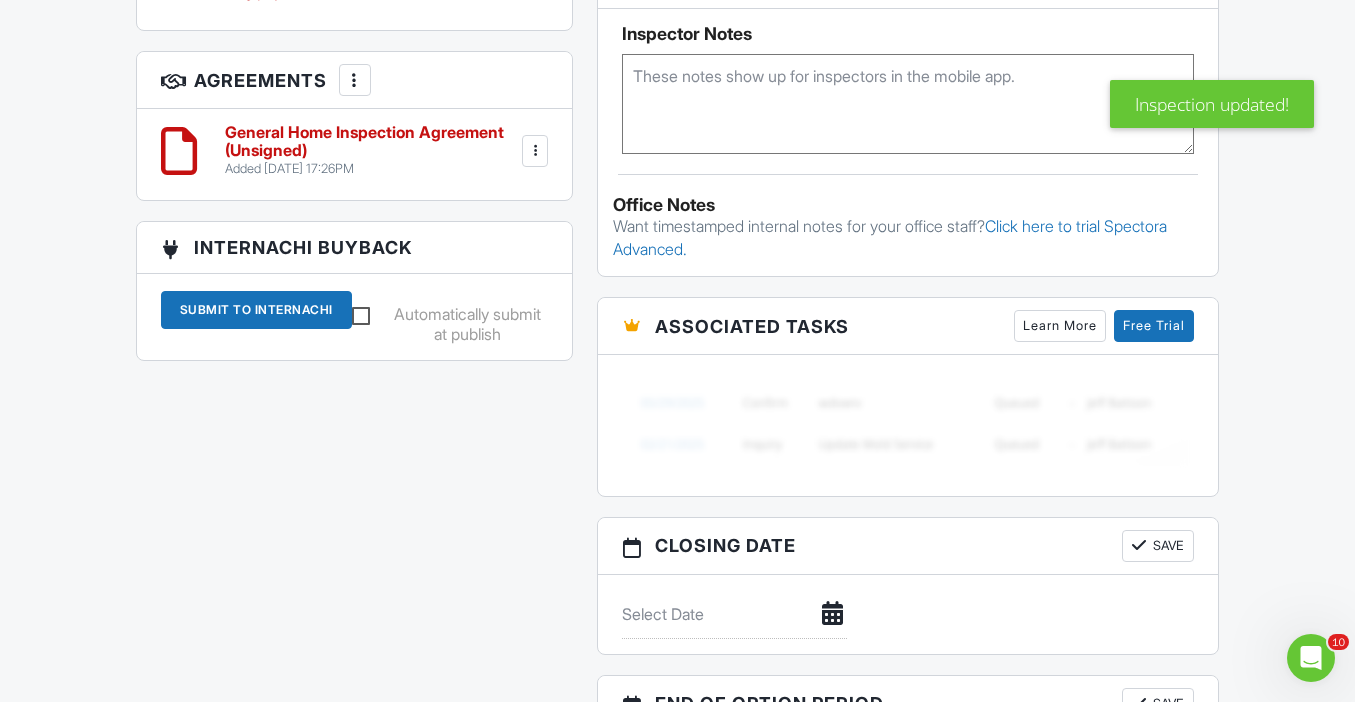 click on "Resend" at bounding box center (582, 1049) 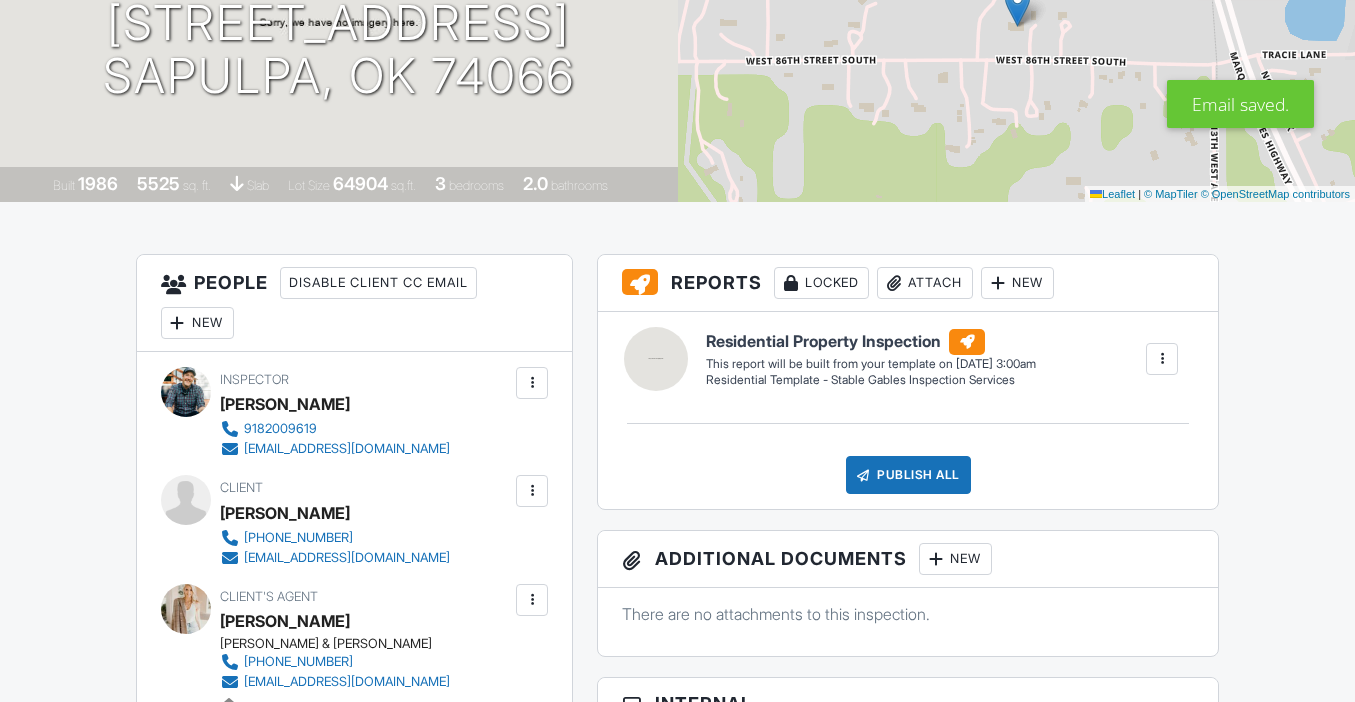scroll, scrollTop: 1675, scrollLeft: 0, axis: vertical 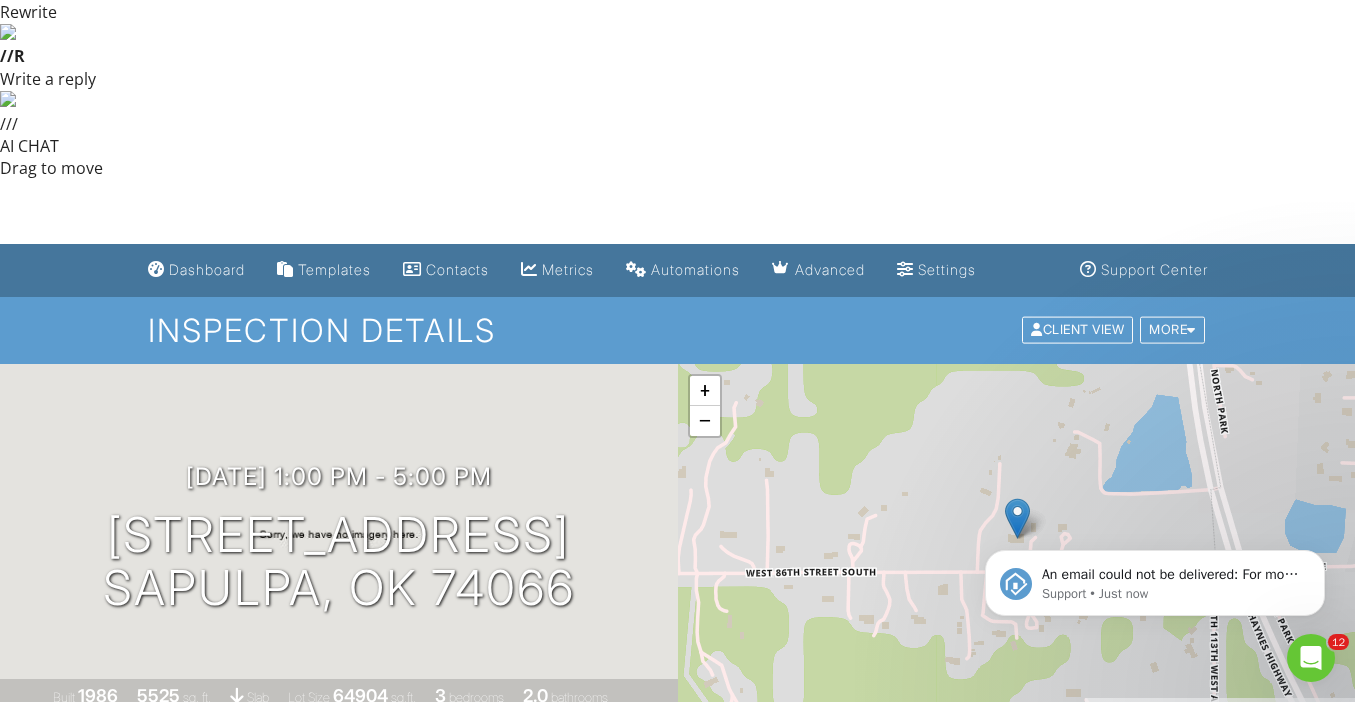 click at bounding box center [532, 1003] 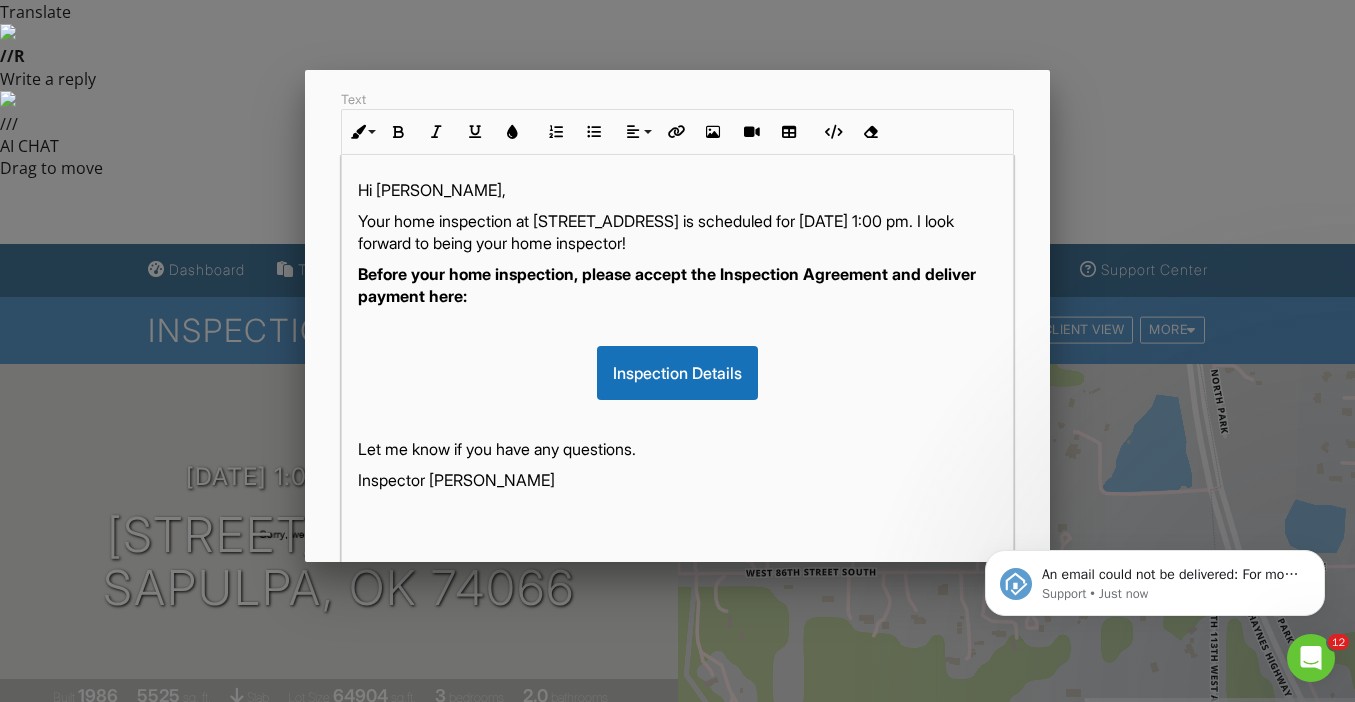 scroll, scrollTop: 270, scrollLeft: 0, axis: vertical 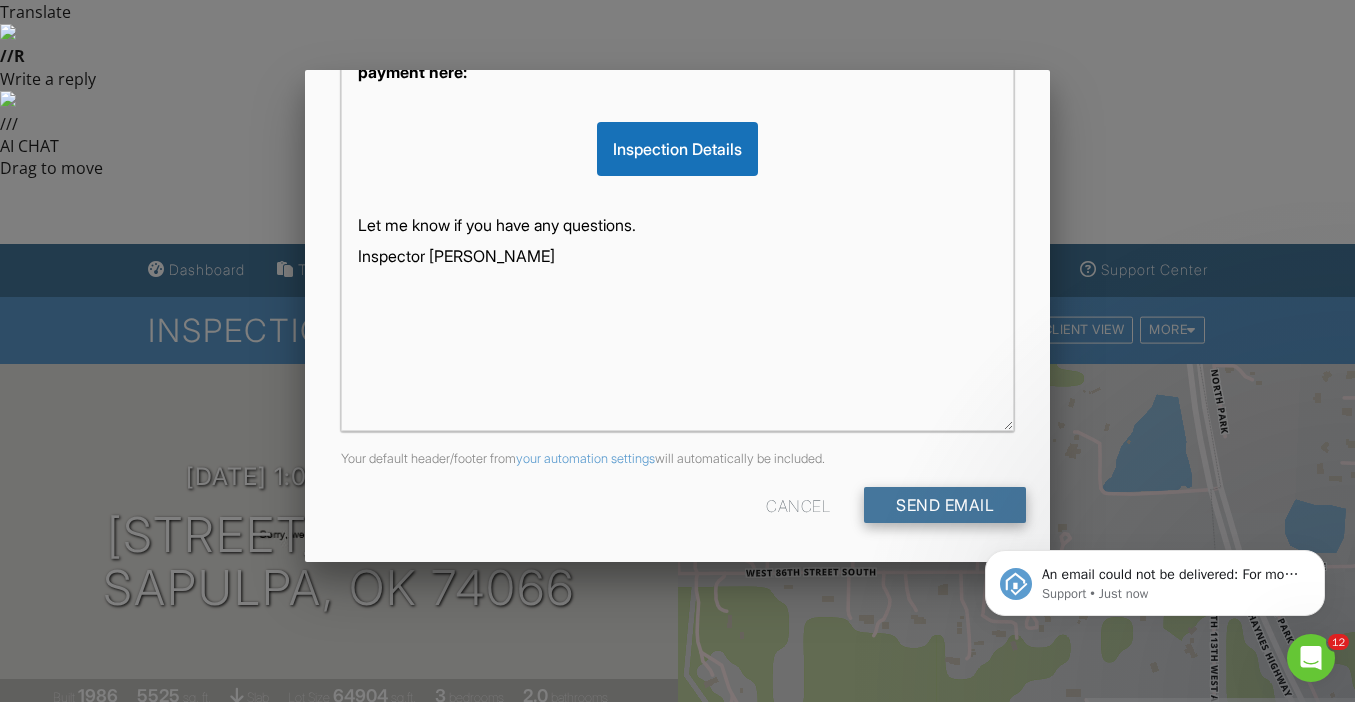 click on "Send Email" at bounding box center [945, 505] 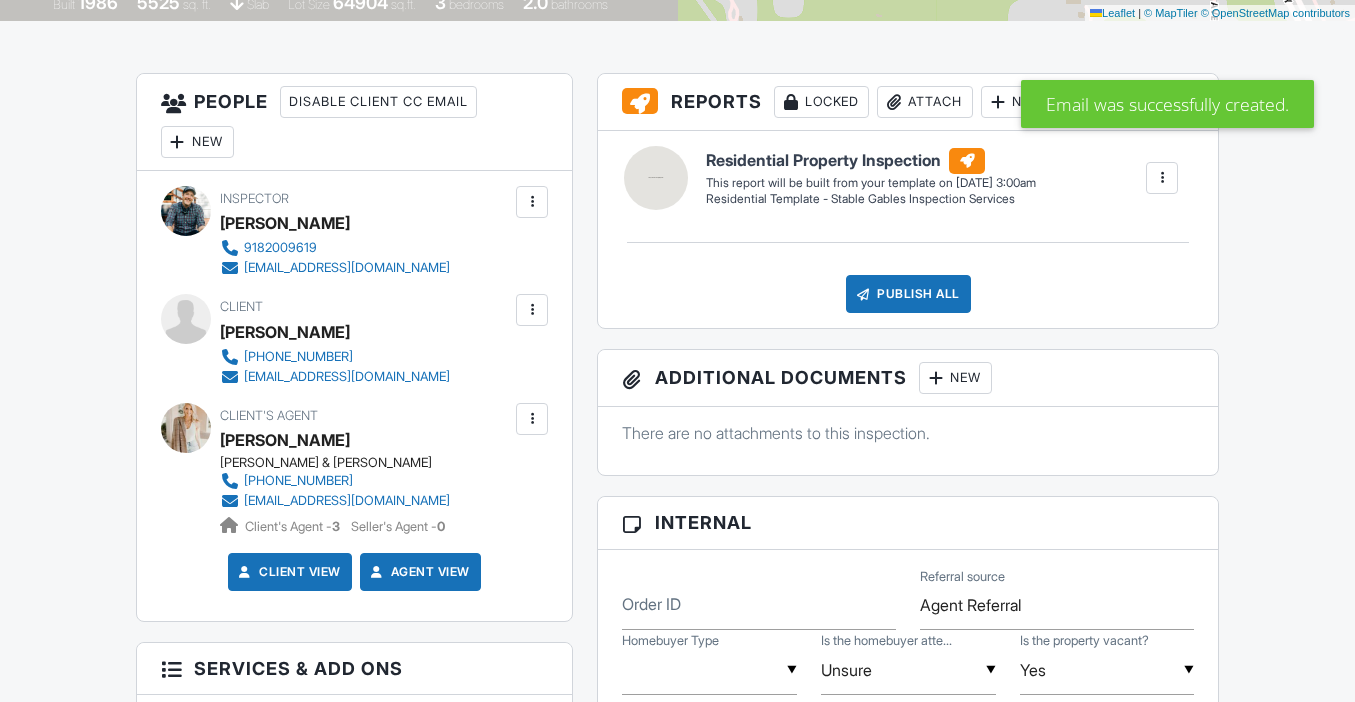 scroll, scrollTop: 1559, scrollLeft: 0, axis: vertical 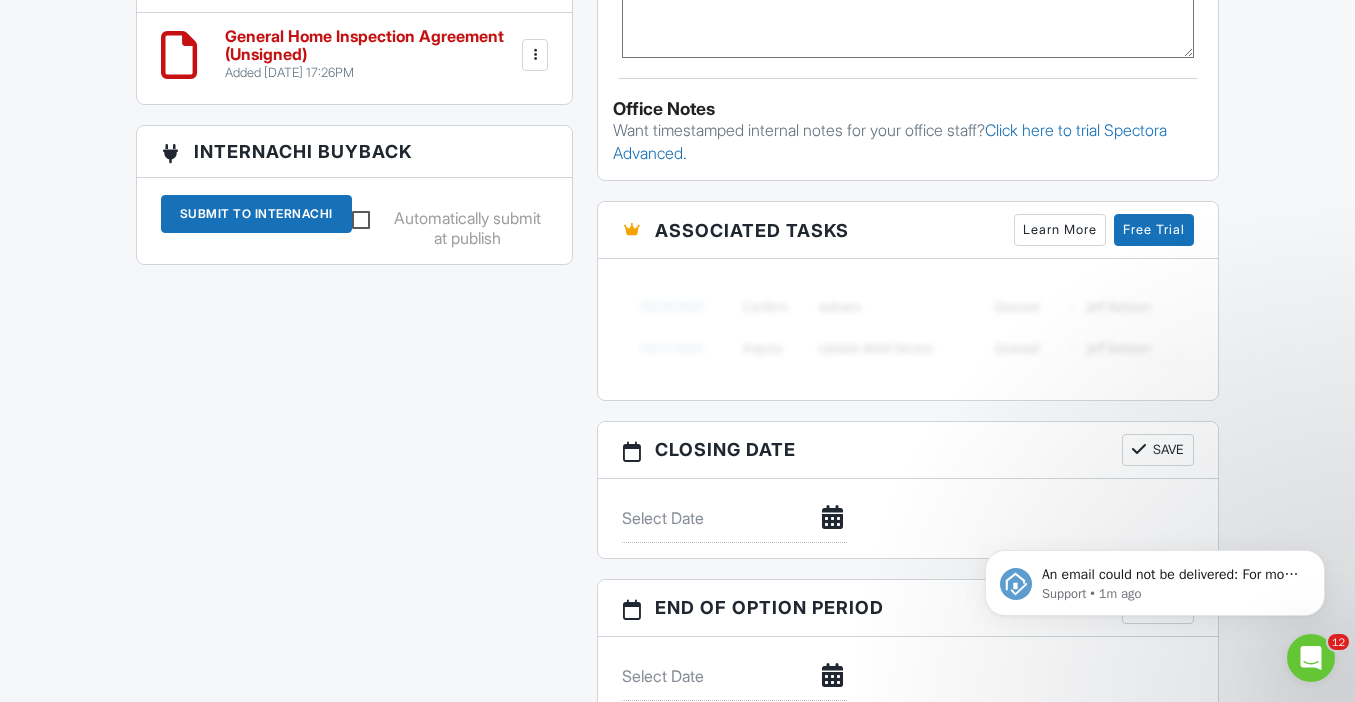 click on "// / AI CHAT Drag to move" at bounding box center (677, -1621) 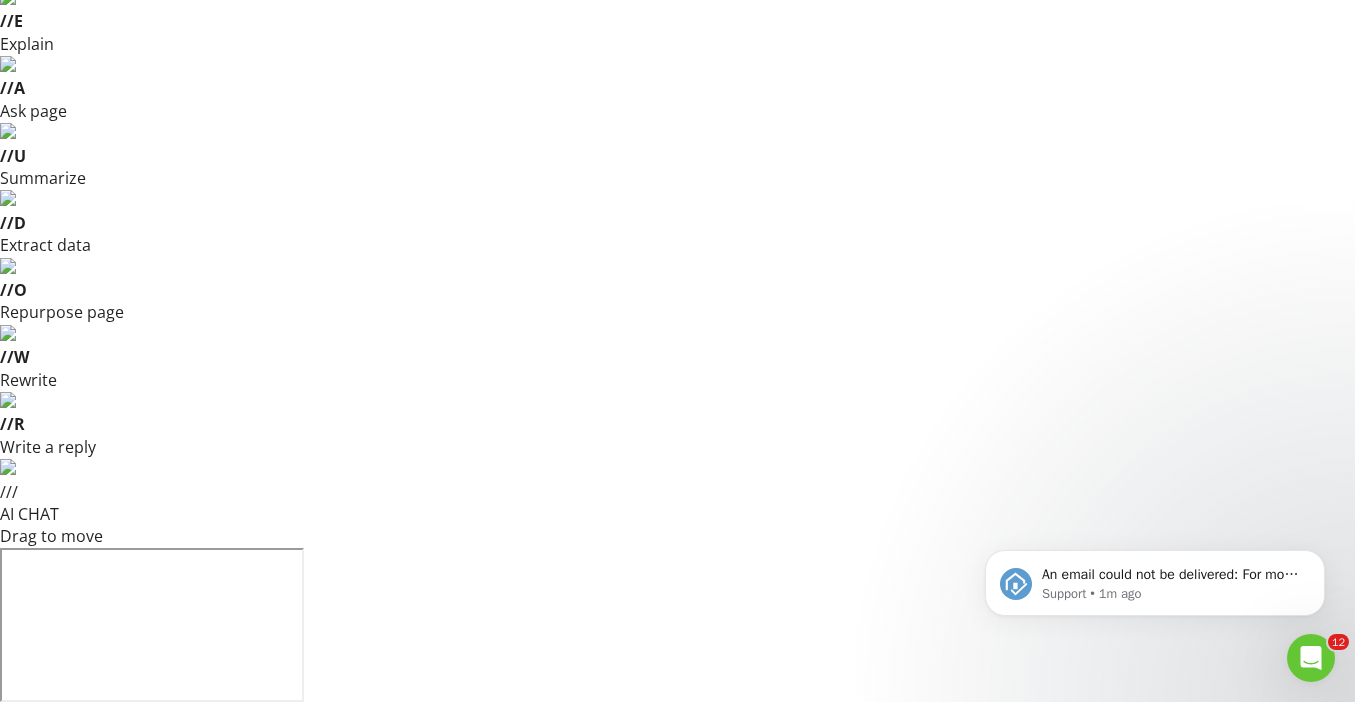 scroll, scrollTop: 0, scrollLeft: 0, axis: both 